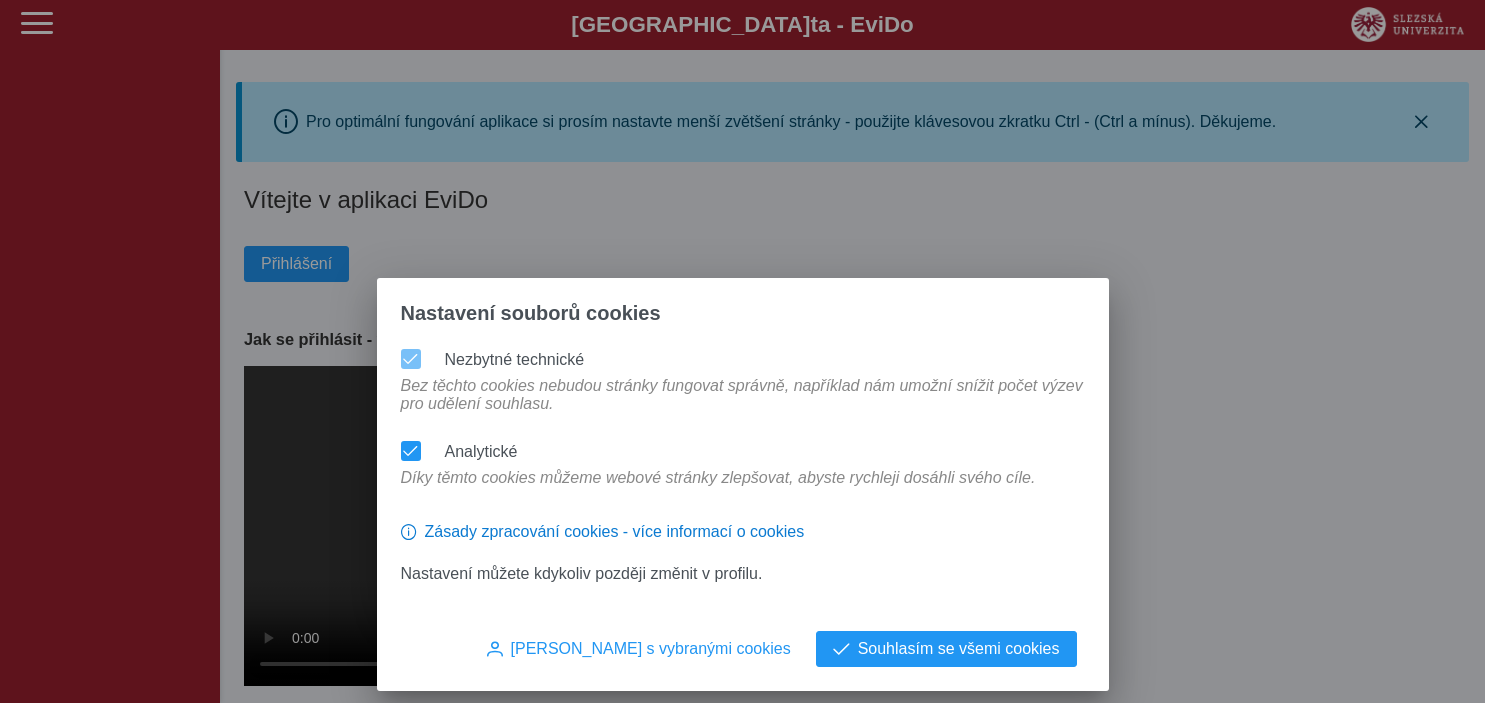 scroll, scrollTop: 0, scrollLeft: 0, axis: both 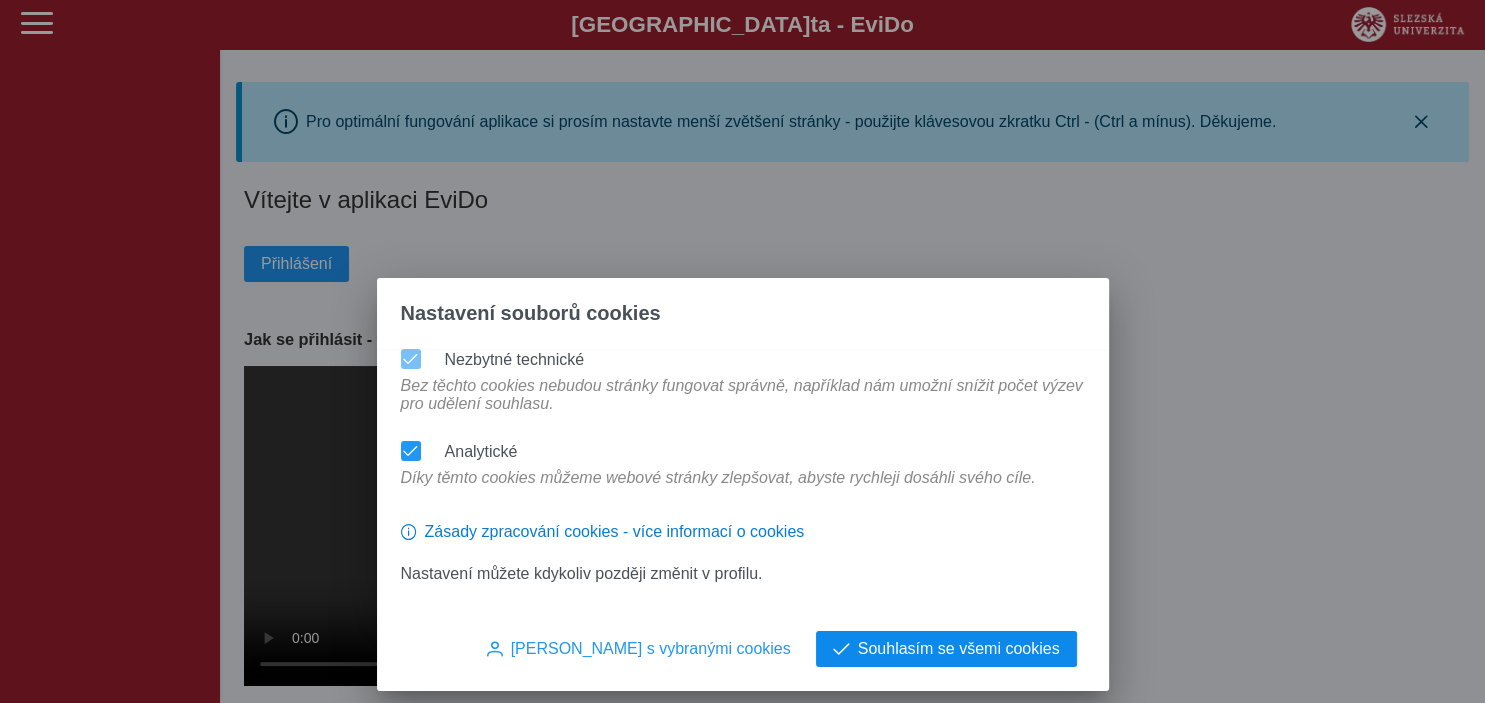 click on "Souhlasím se všemi cookies" at bounding box center (959, 649) 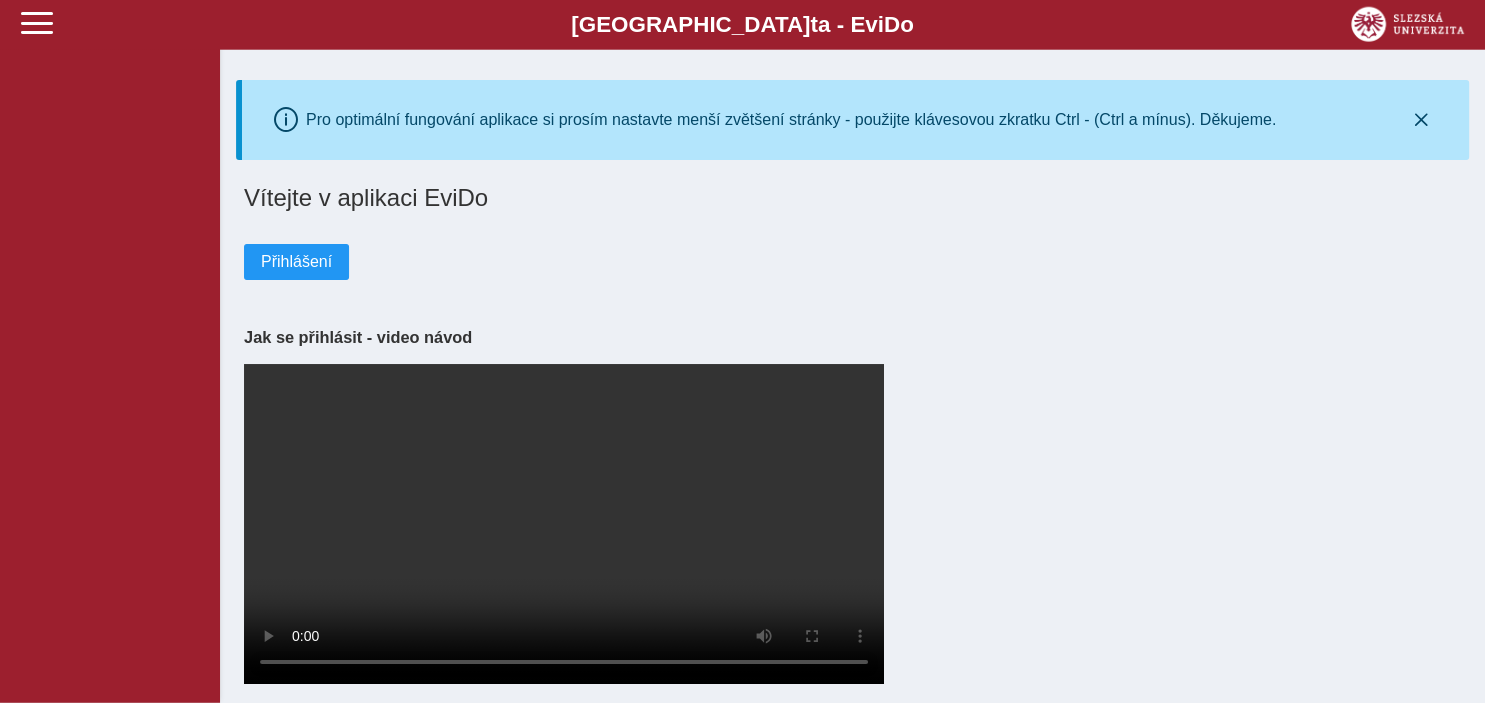 scroll, scrollTop: 16, scrollLeft: 0, axis: vertical 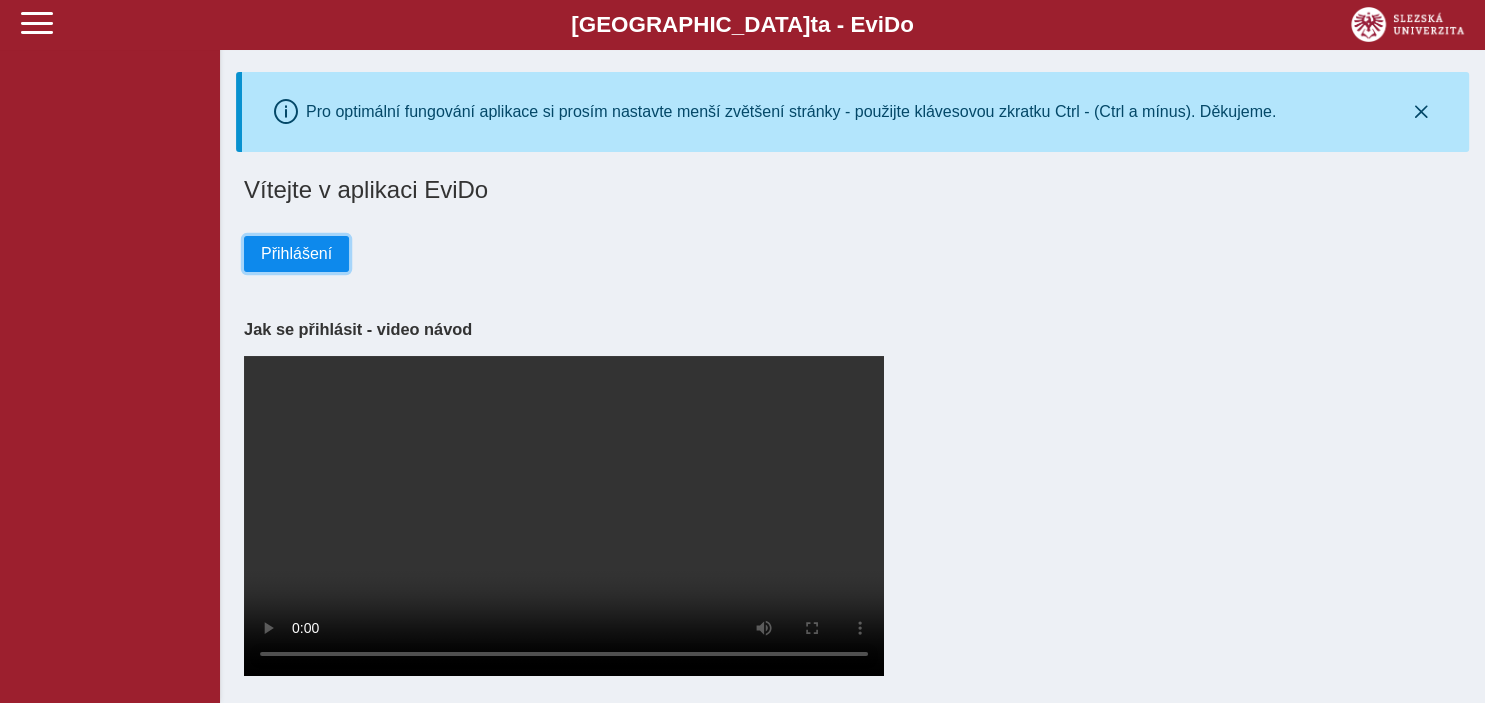 click on "Přihlášení" at bounding box center (296, 254) 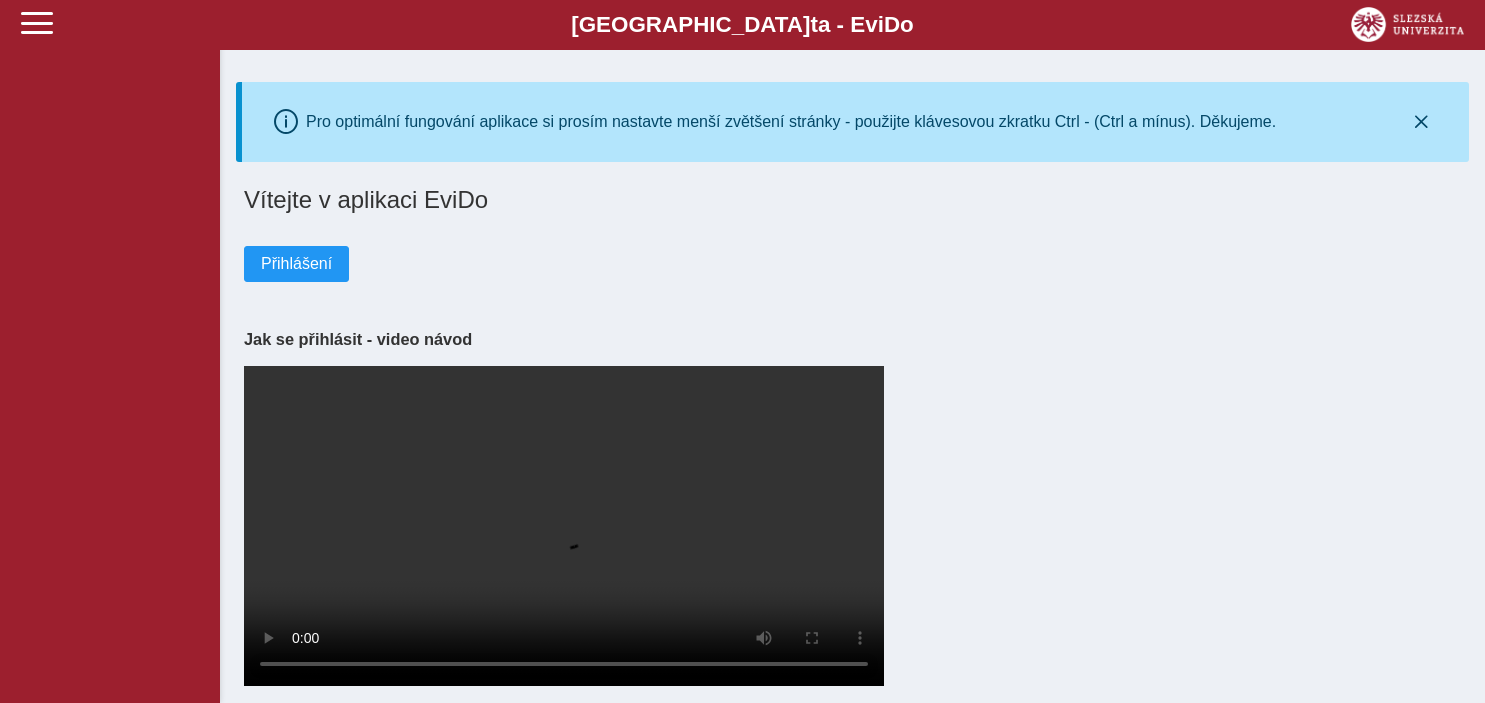 scroll, scrollTop: 0, scrollLeft: 0, axis: both 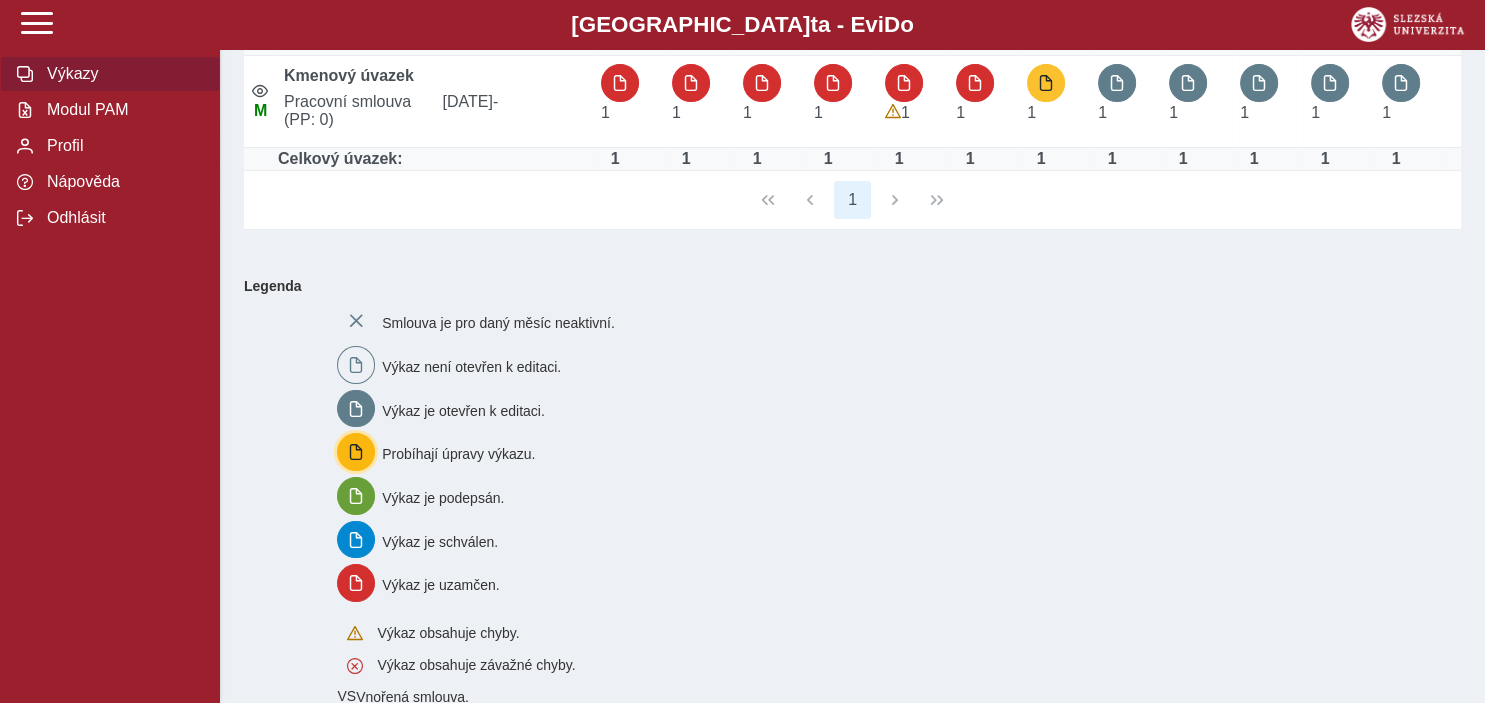 click at bounding box center [356, 452] 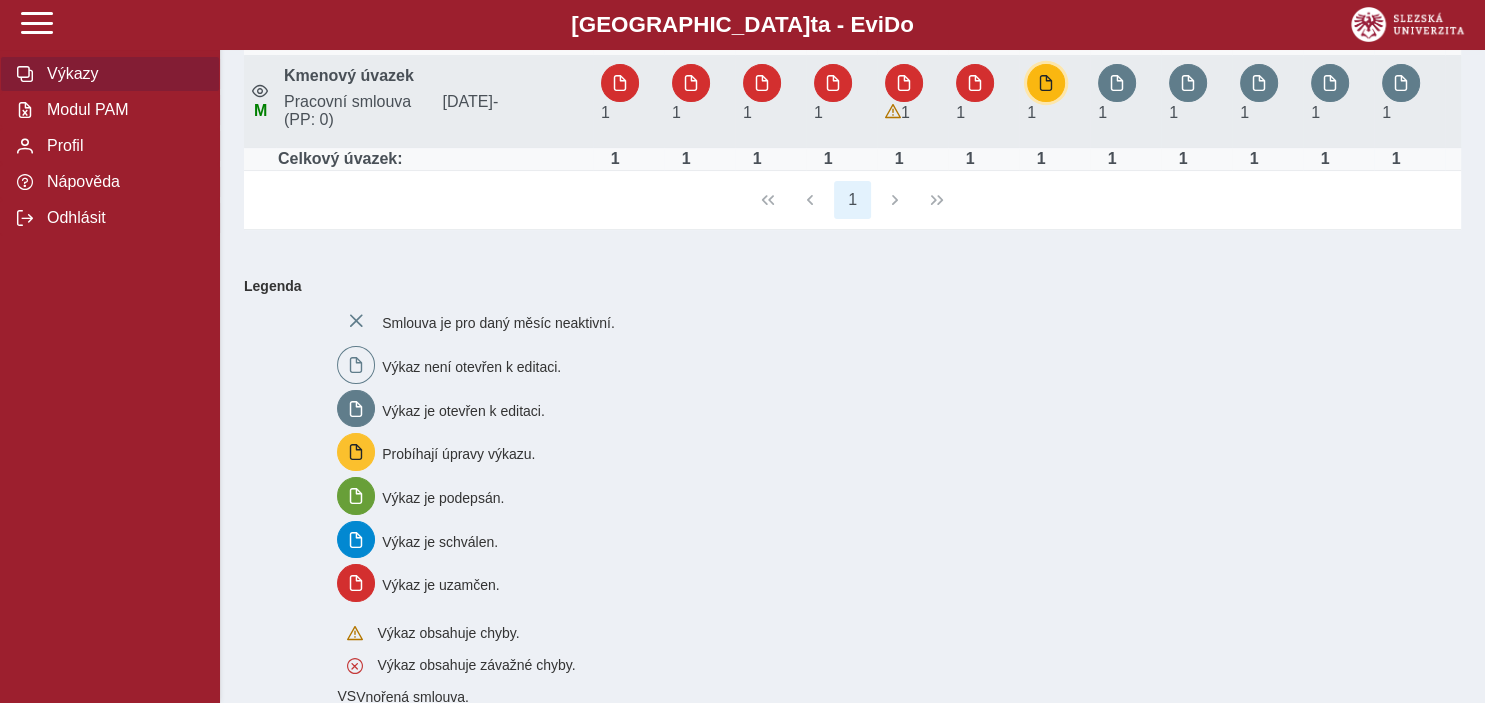 click at bounding box center (1046, 83) 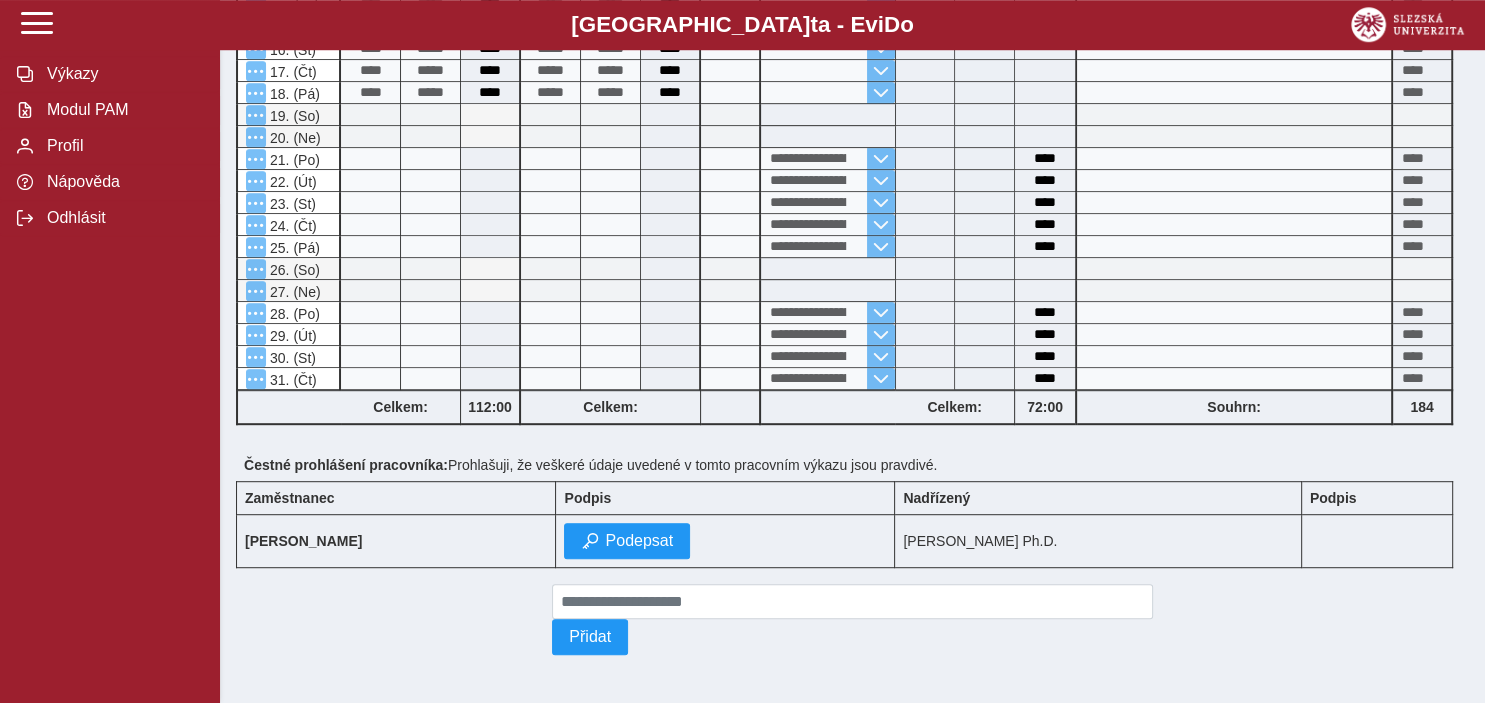 scroll, scrollTop: 981, scrollLeft: 0, axis: vertical 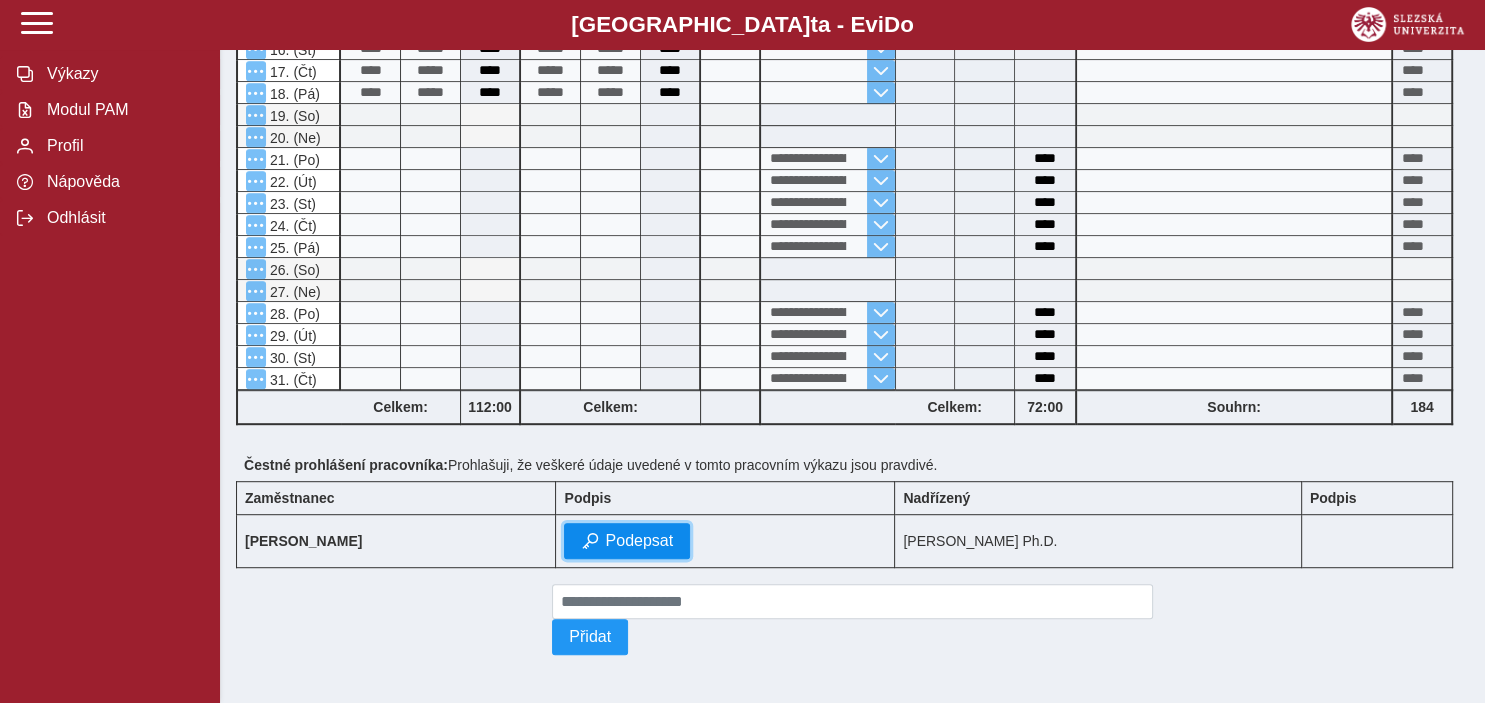 click on "Podepsat" at bounding box center [639, 541] 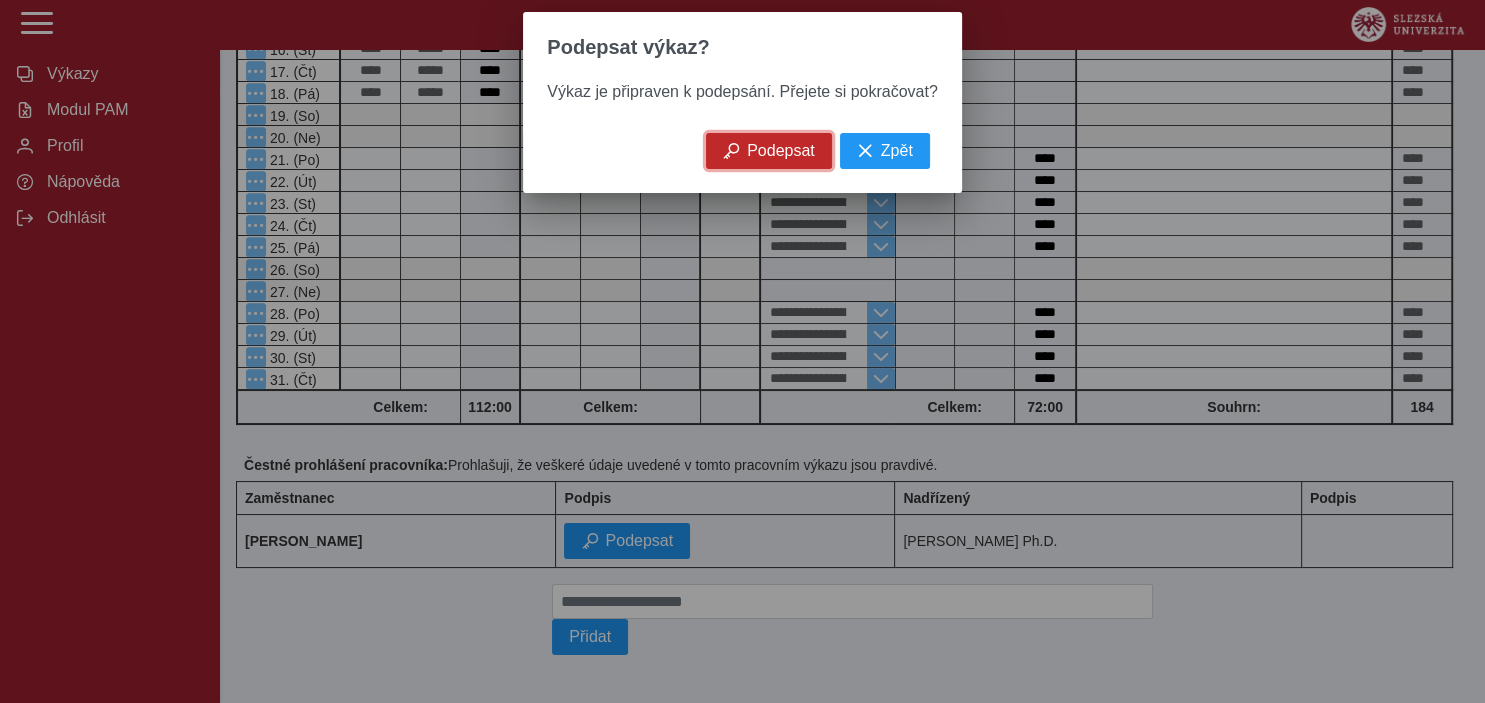 click on "Podepsat" at bounding box center (769, 151) 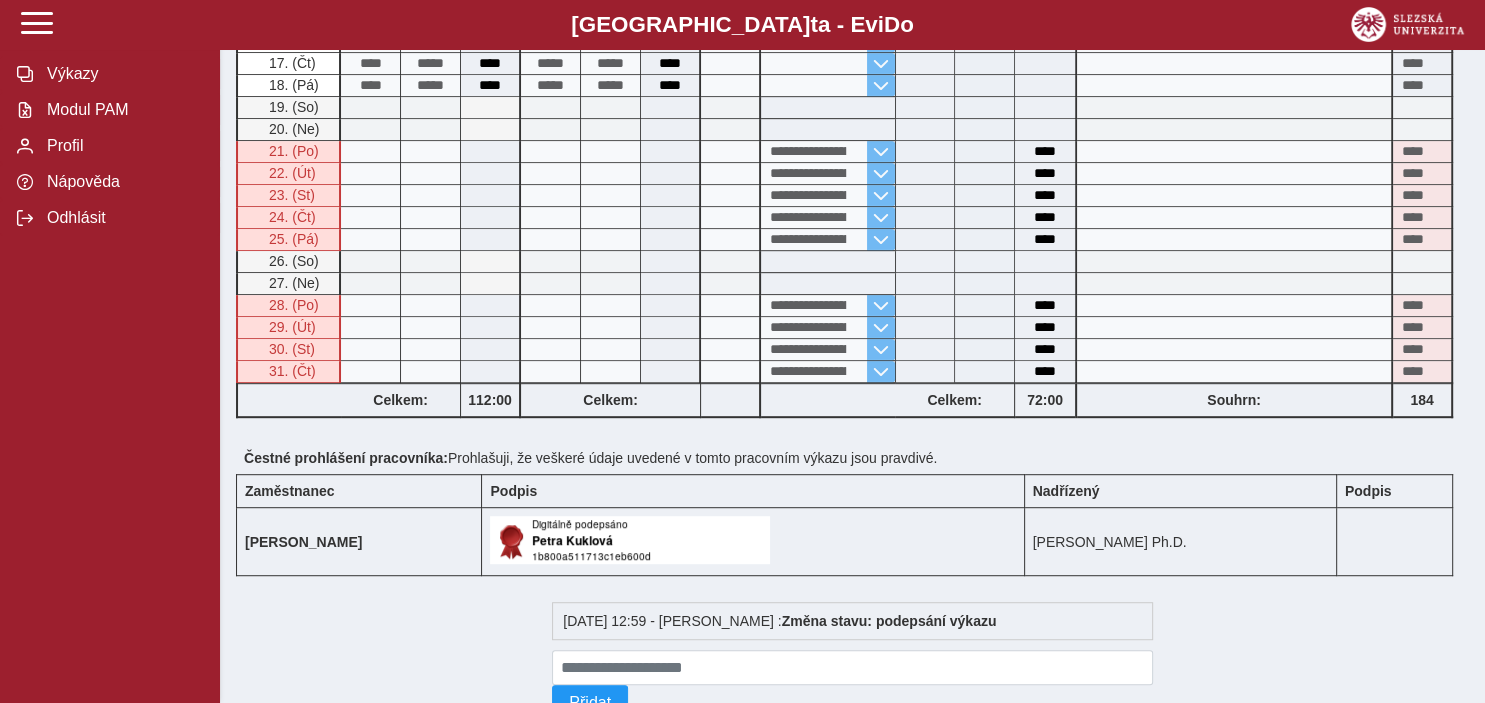 scroll, scrollTop: 980, scrollLeft: 0, axis: vertical 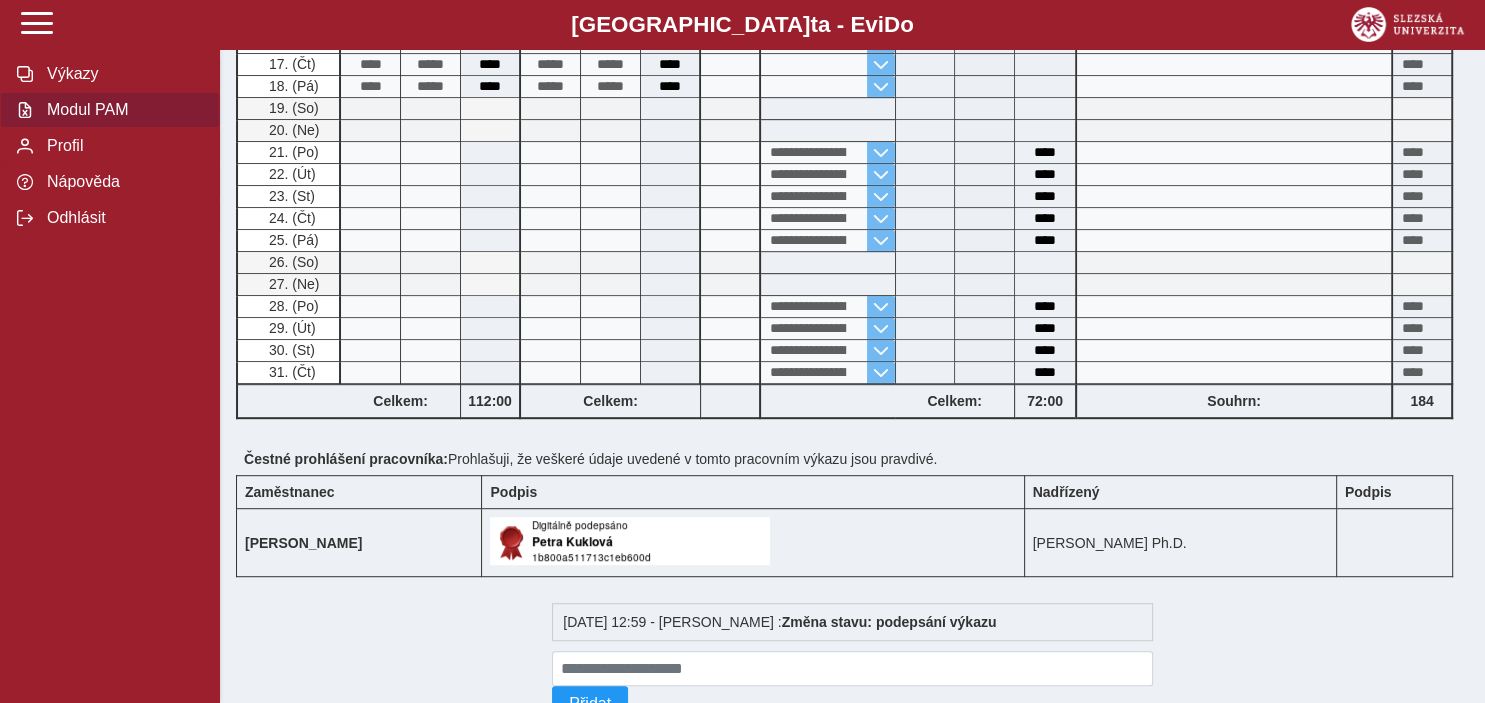 click on "Modul PAM" at bounding box center [110, 110] 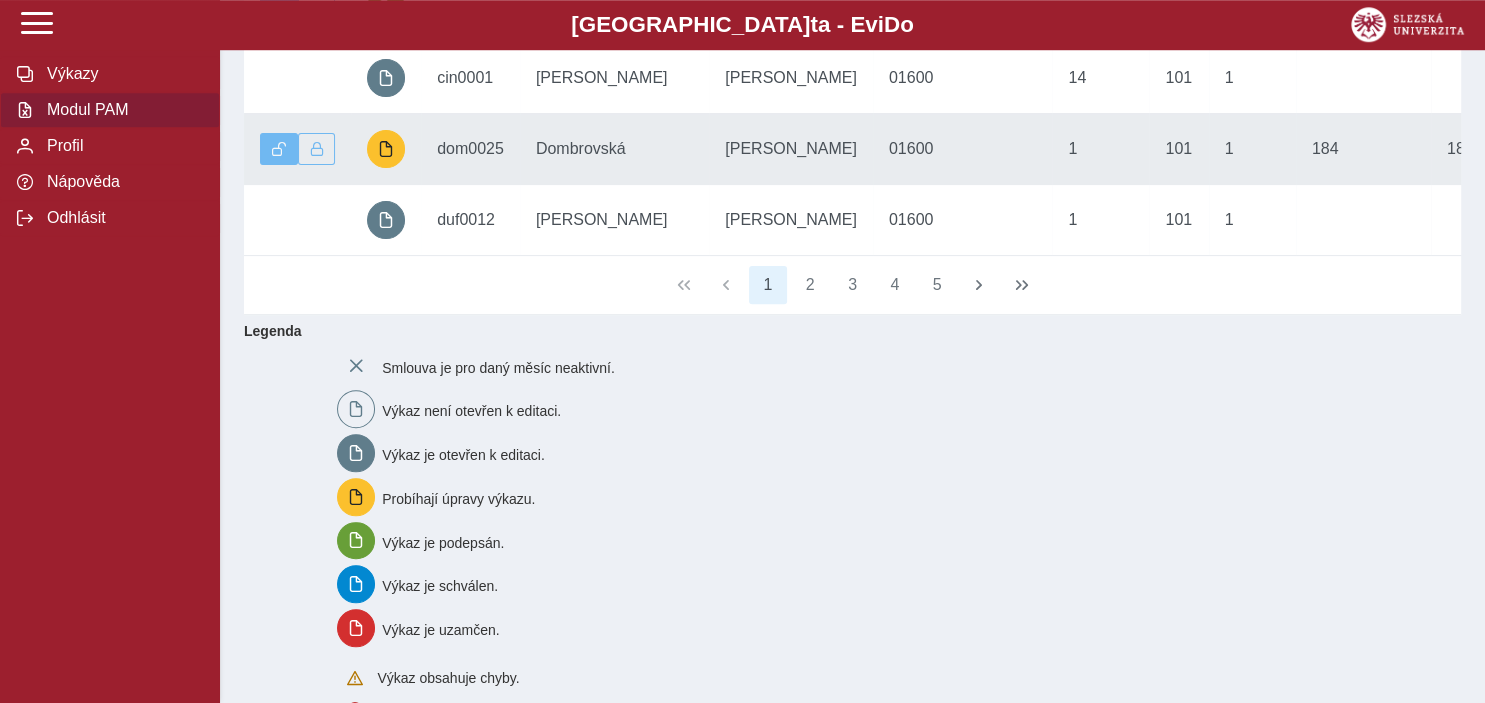 scroll, scrollTop: 633, scrollLeft: 0, axis: vertical 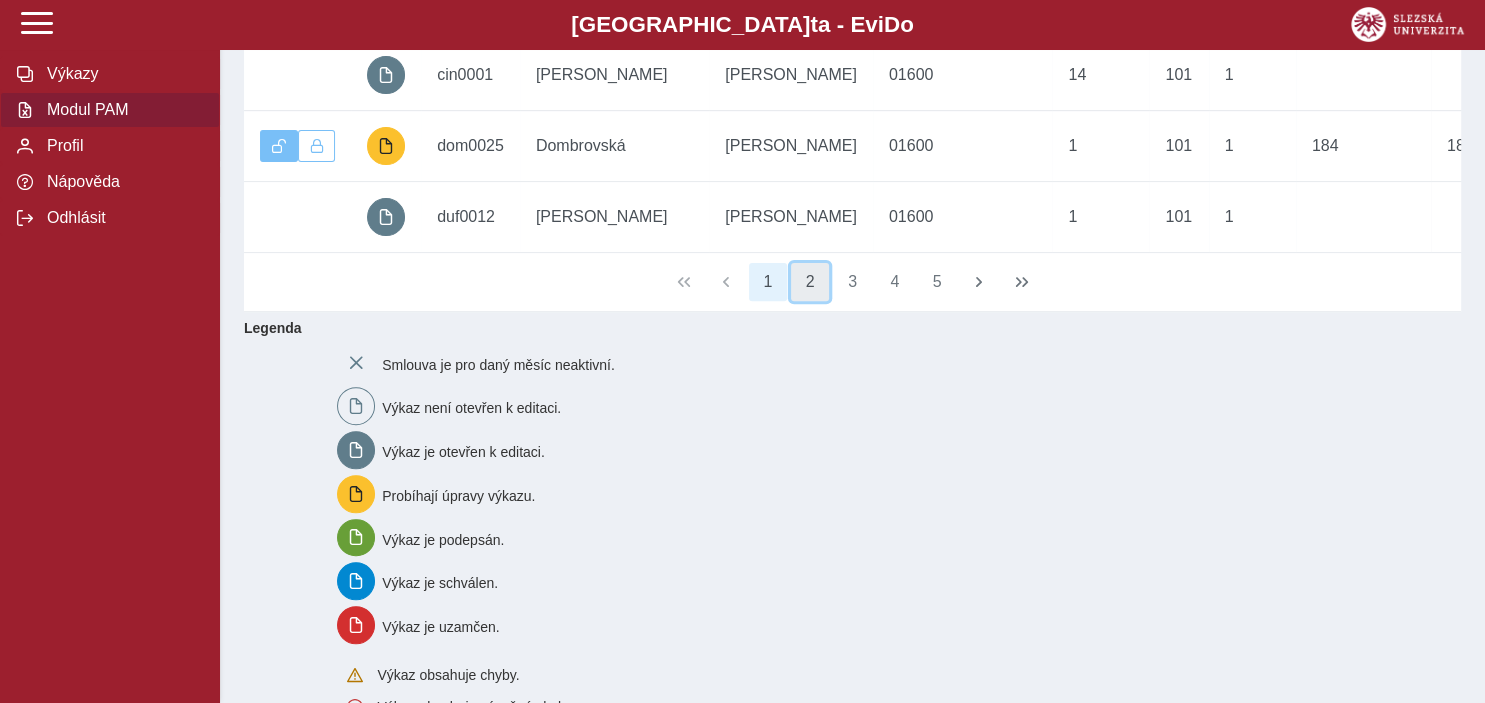 click on "2" at bounding box center (810, 282) 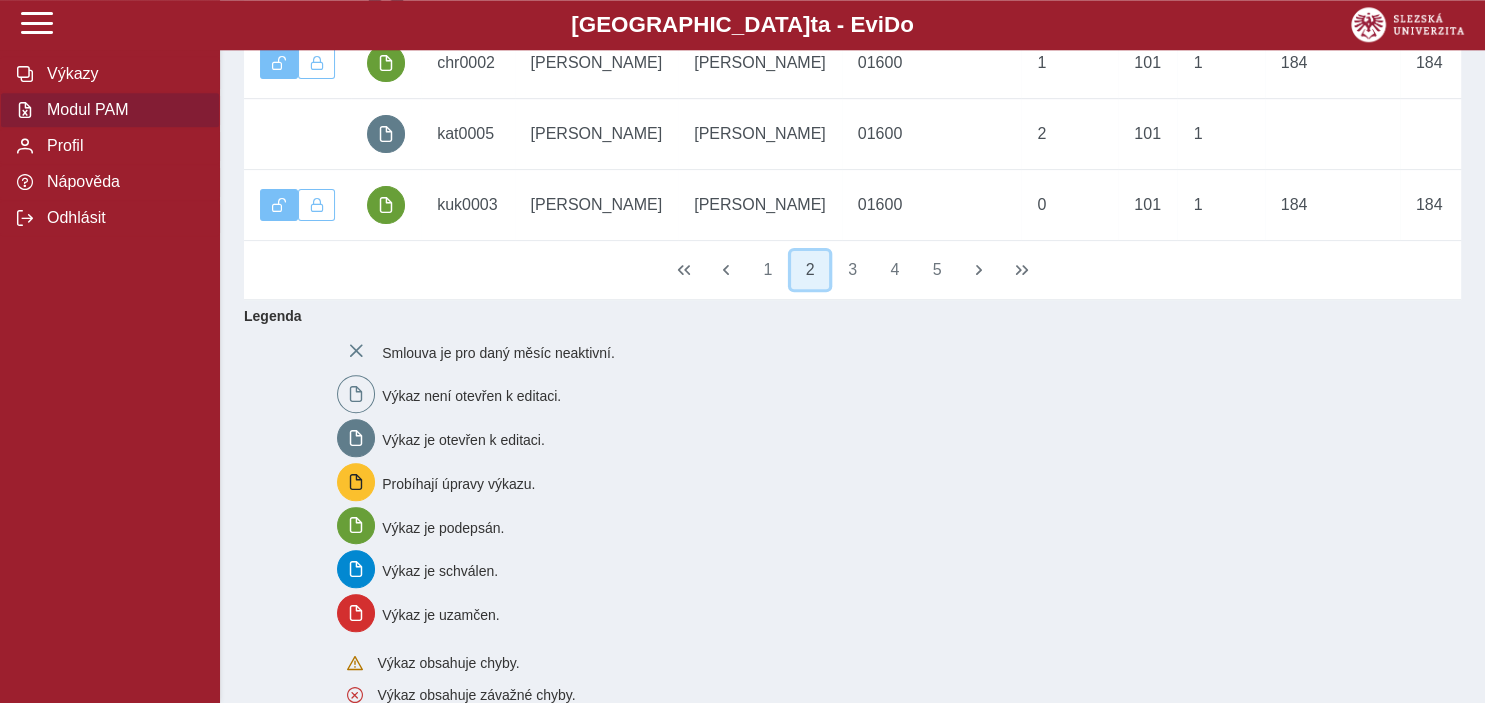 scroll, scrollTop: 650, scrollLeft: 0, axis: vertical 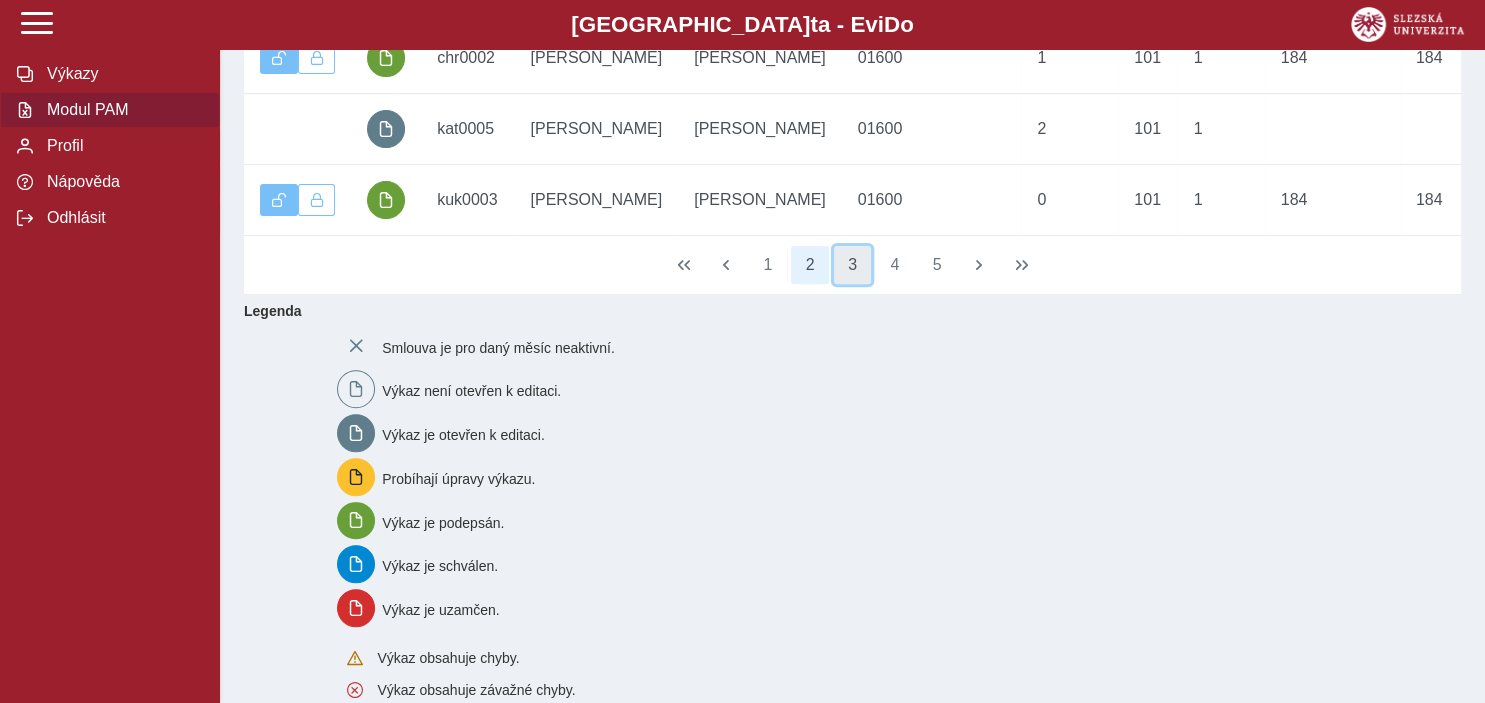 click on "3" at bounding box center [853, 265] 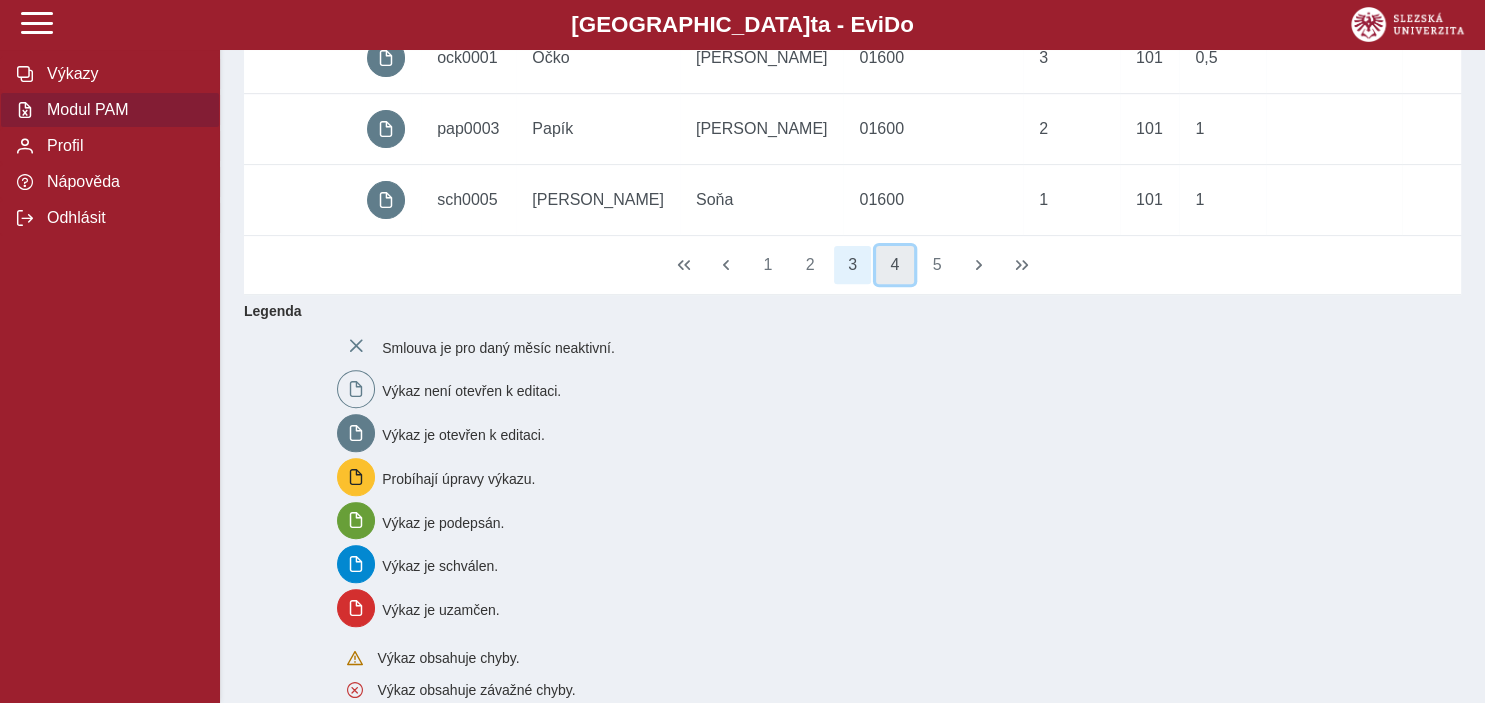 click on "4" at bounding box center [895, 265] 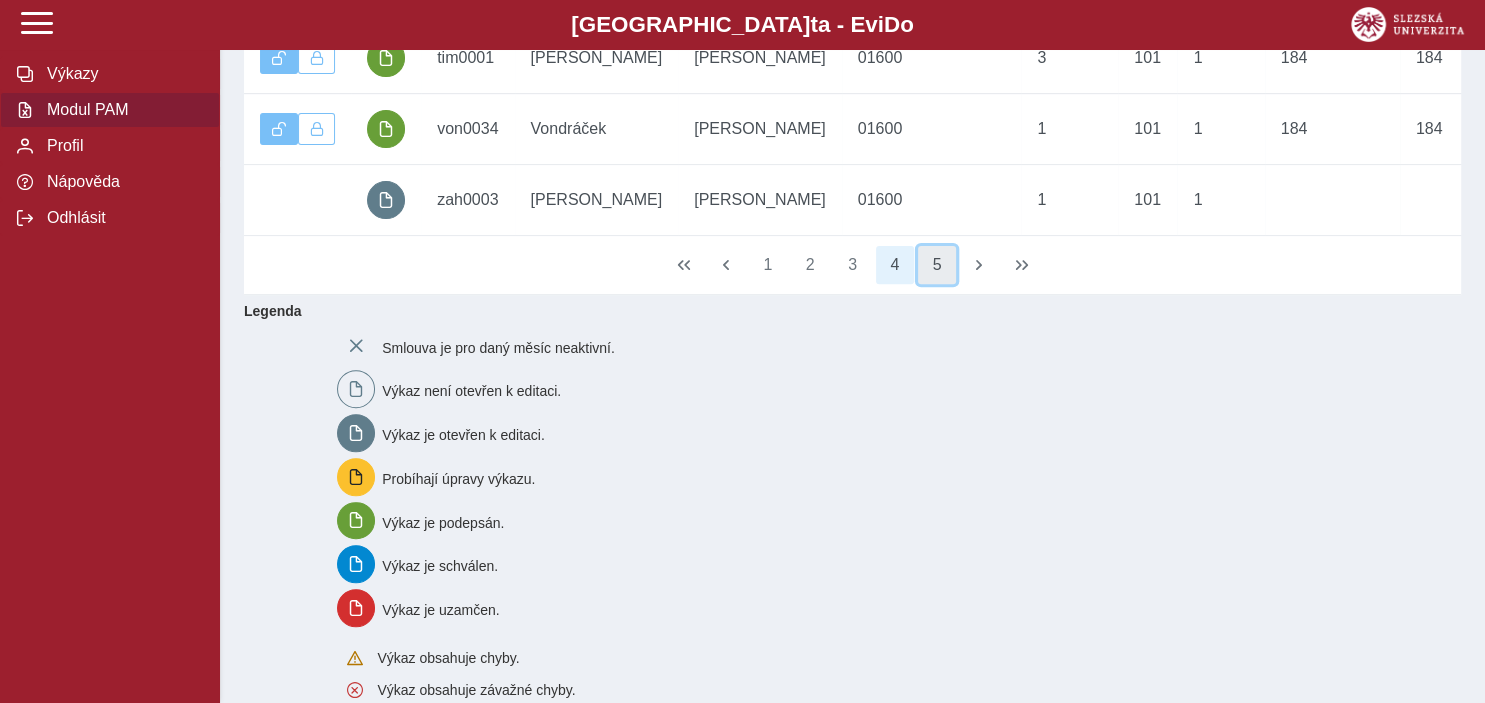click on "5" at bounding box center (937, 265) 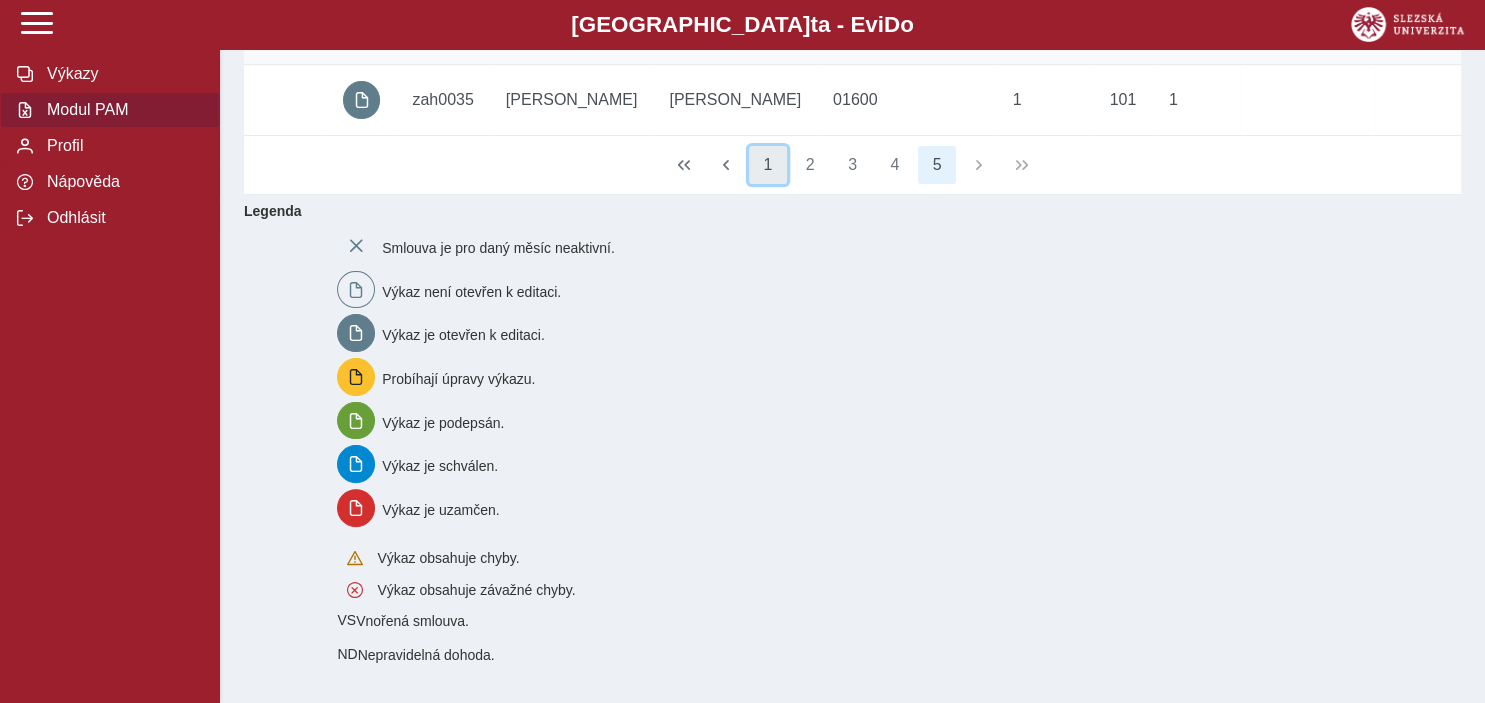 click on "1" at bounding box center (768, 165) 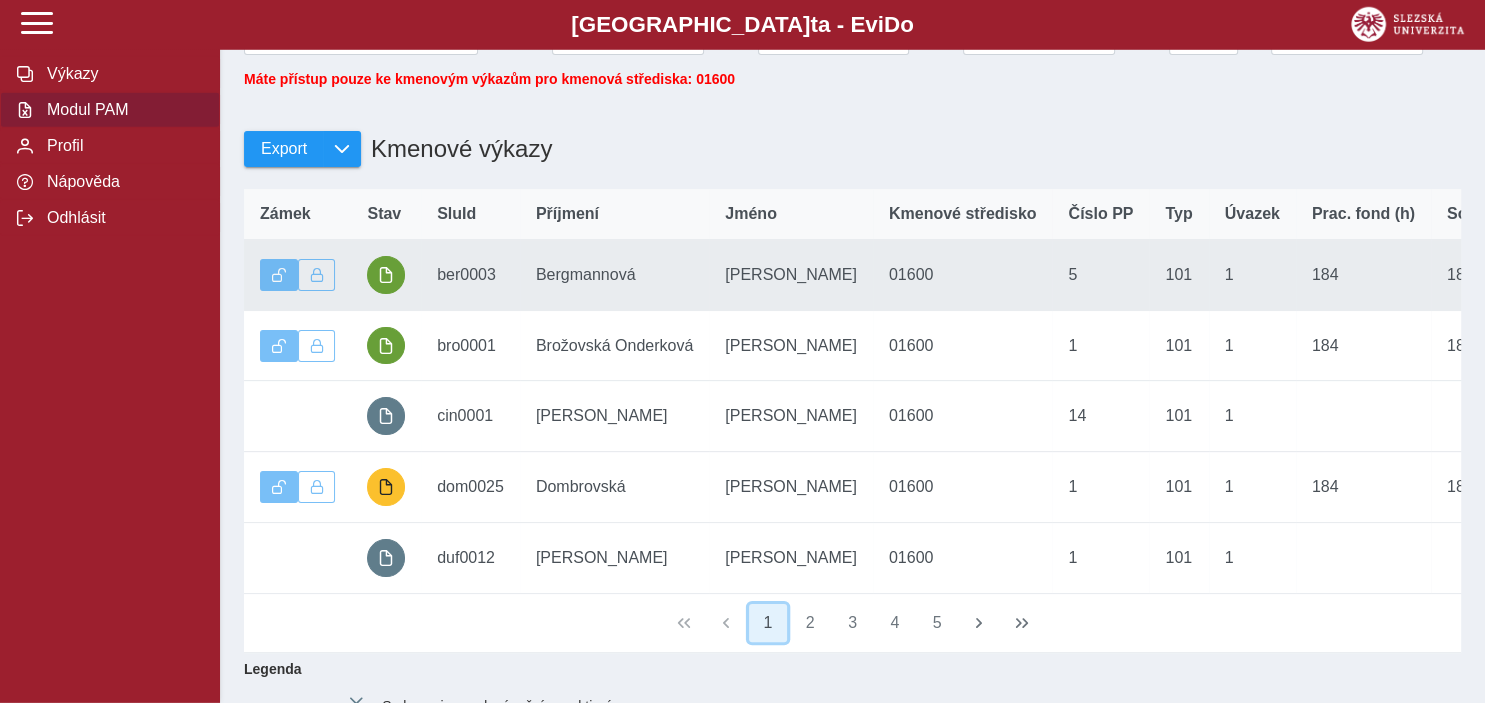 scroll, scrollTop: 271, scrollLeft: 0, axis: vertical 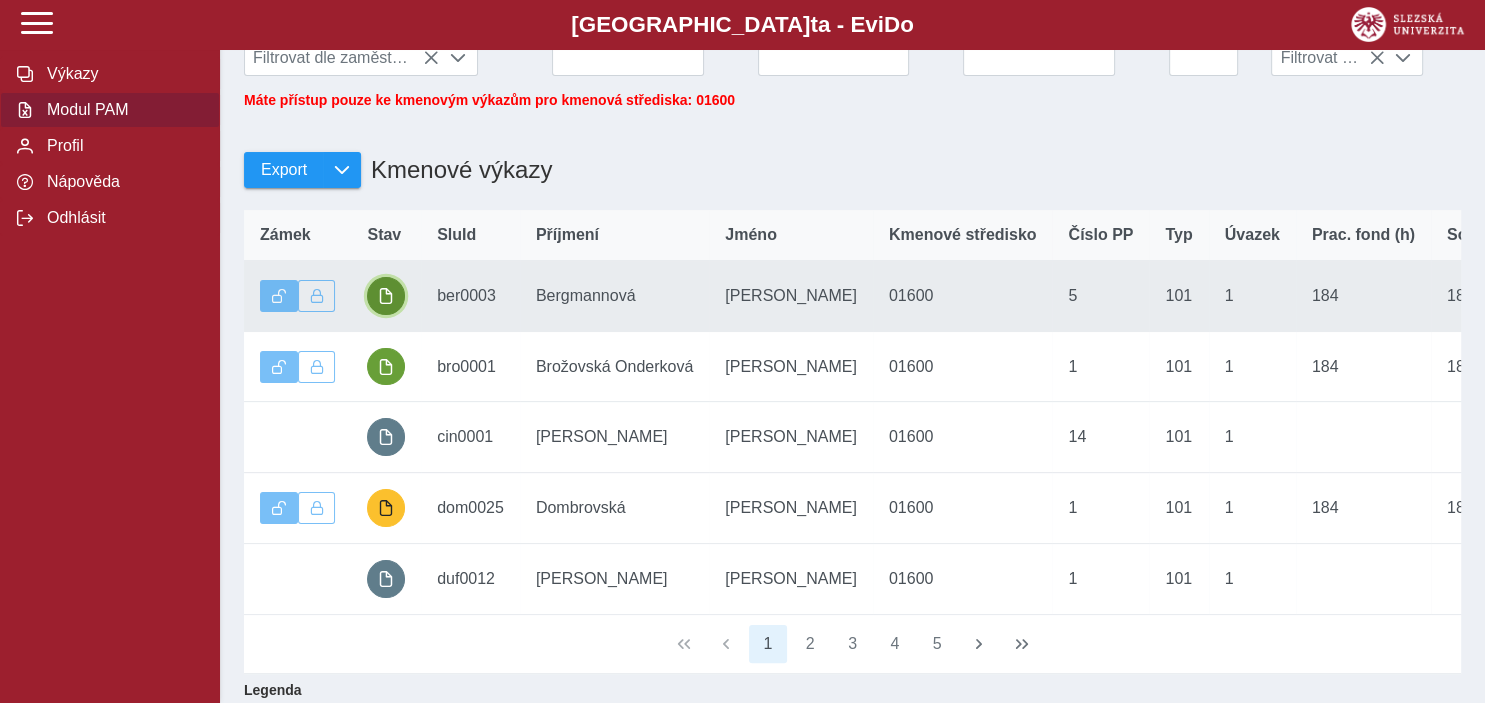click at bounding box center [386, 296] 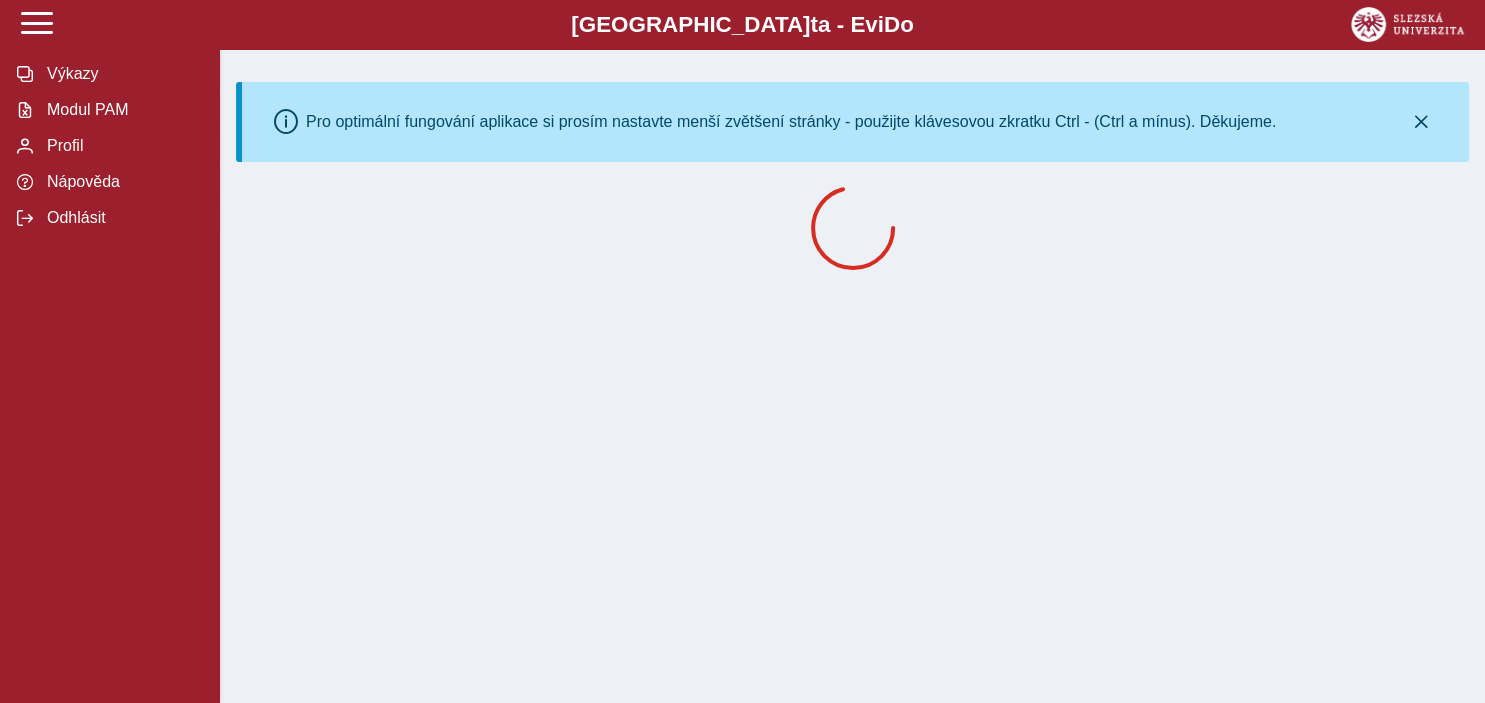 scroll, scrollTop: 0, scrollLeft: 0, axis: both 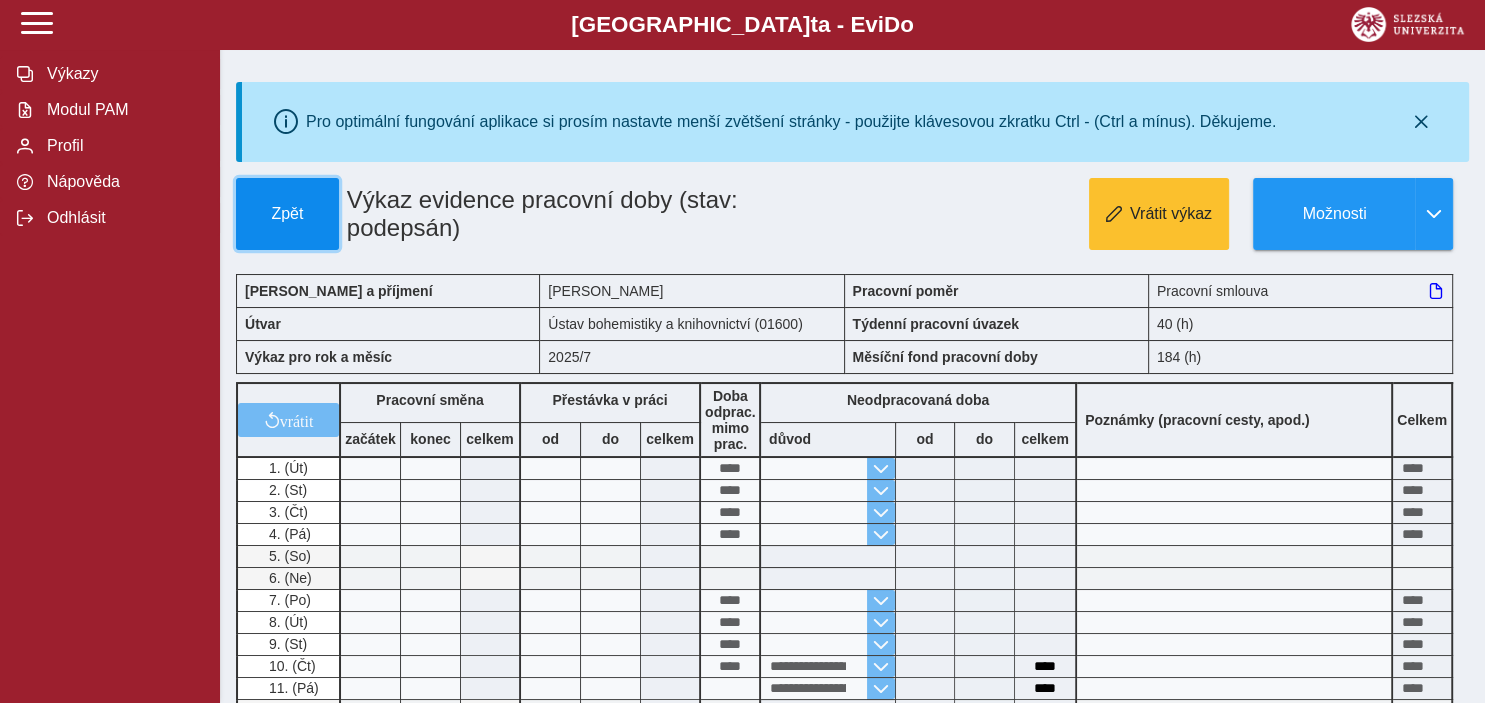 click on "Zpět" at bounding box center [287, 214] 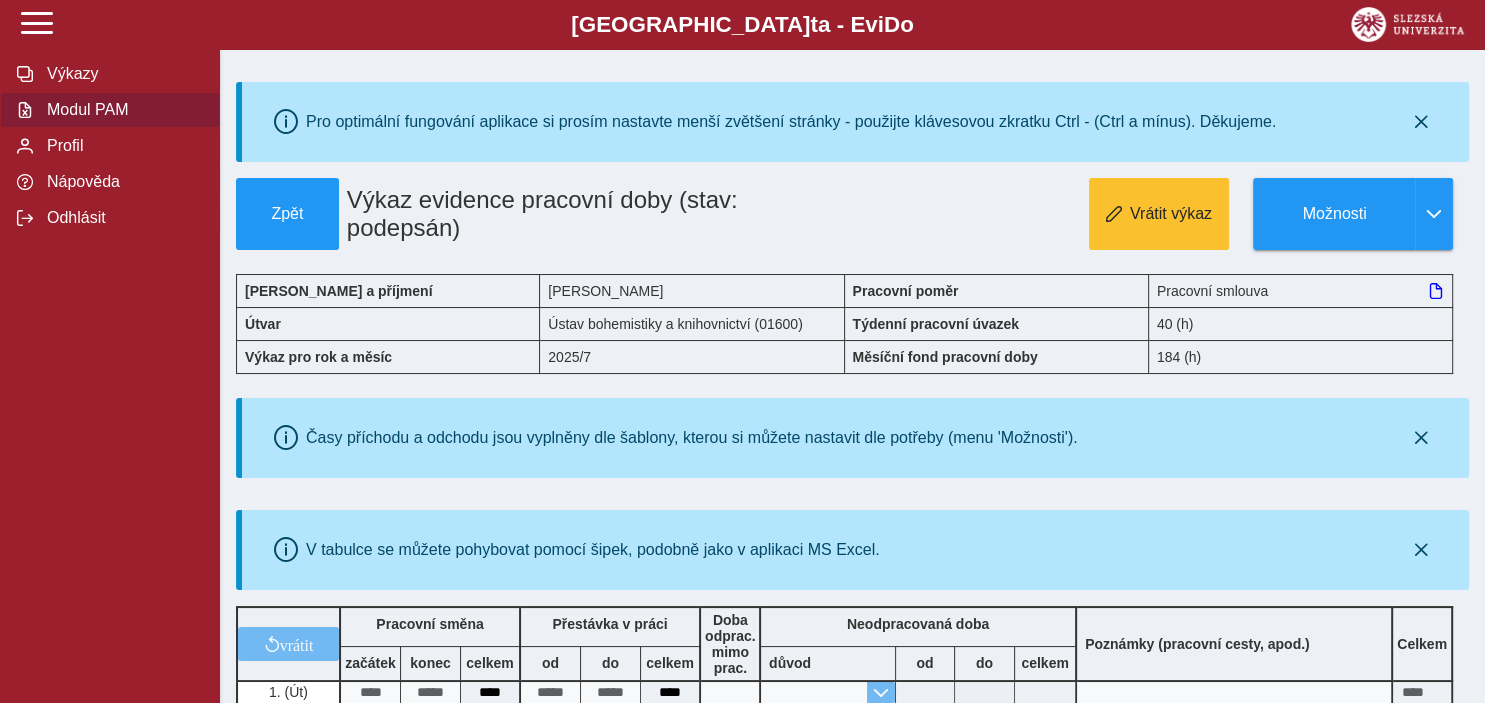 click on "Modul PAM" at bounding box center (122, 110) 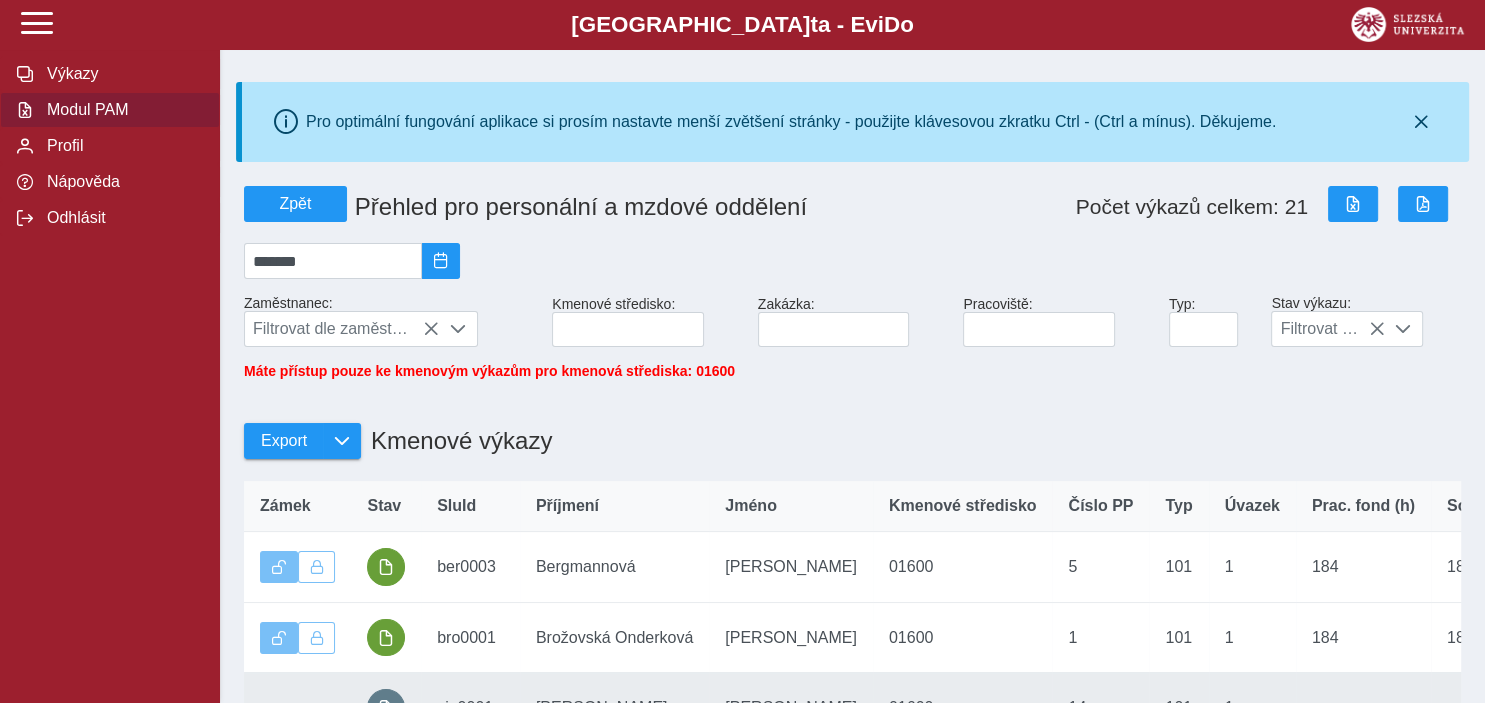 scroll, scrollTop: 316, scrollLeft: 0, axis: vertical 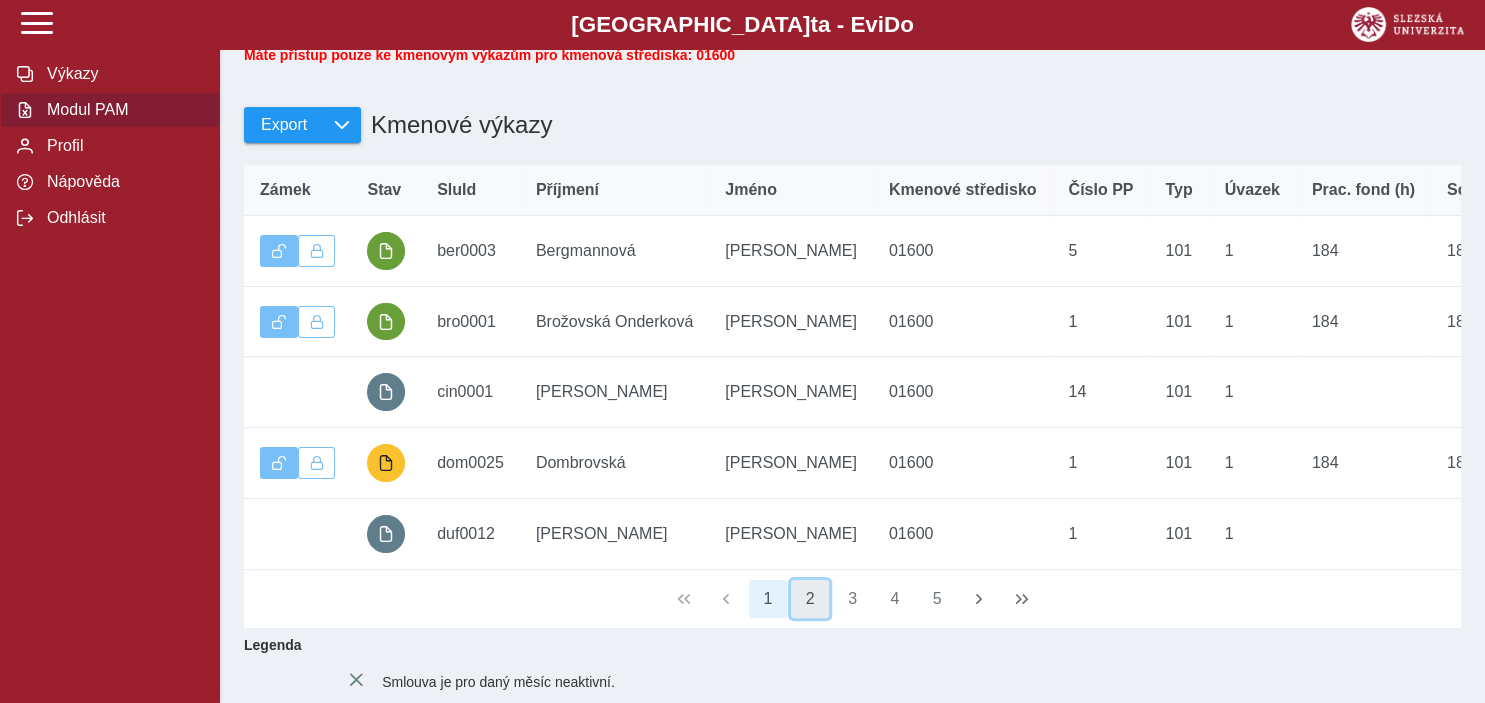 click on "2" at bounding box center [810, 599] 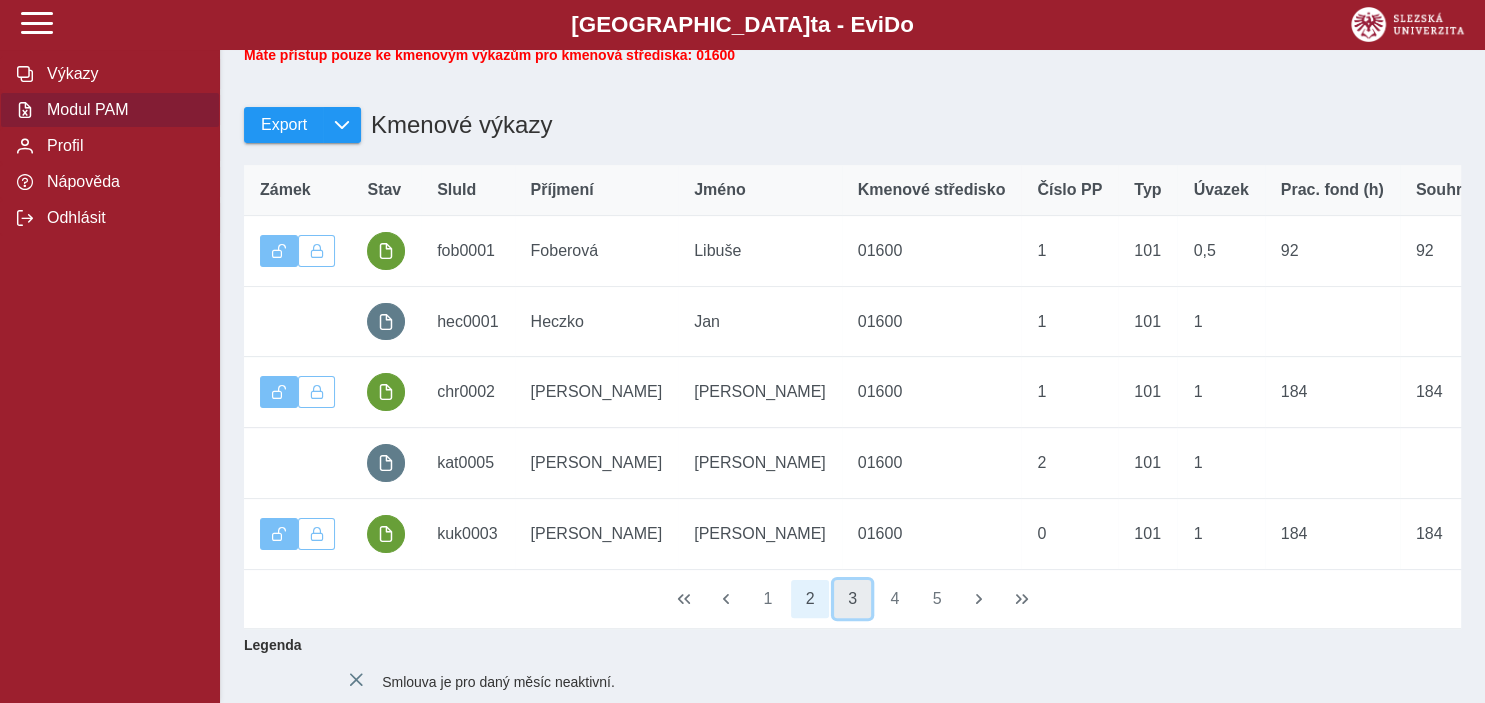 click on "3" at bounding box center [853, 599] 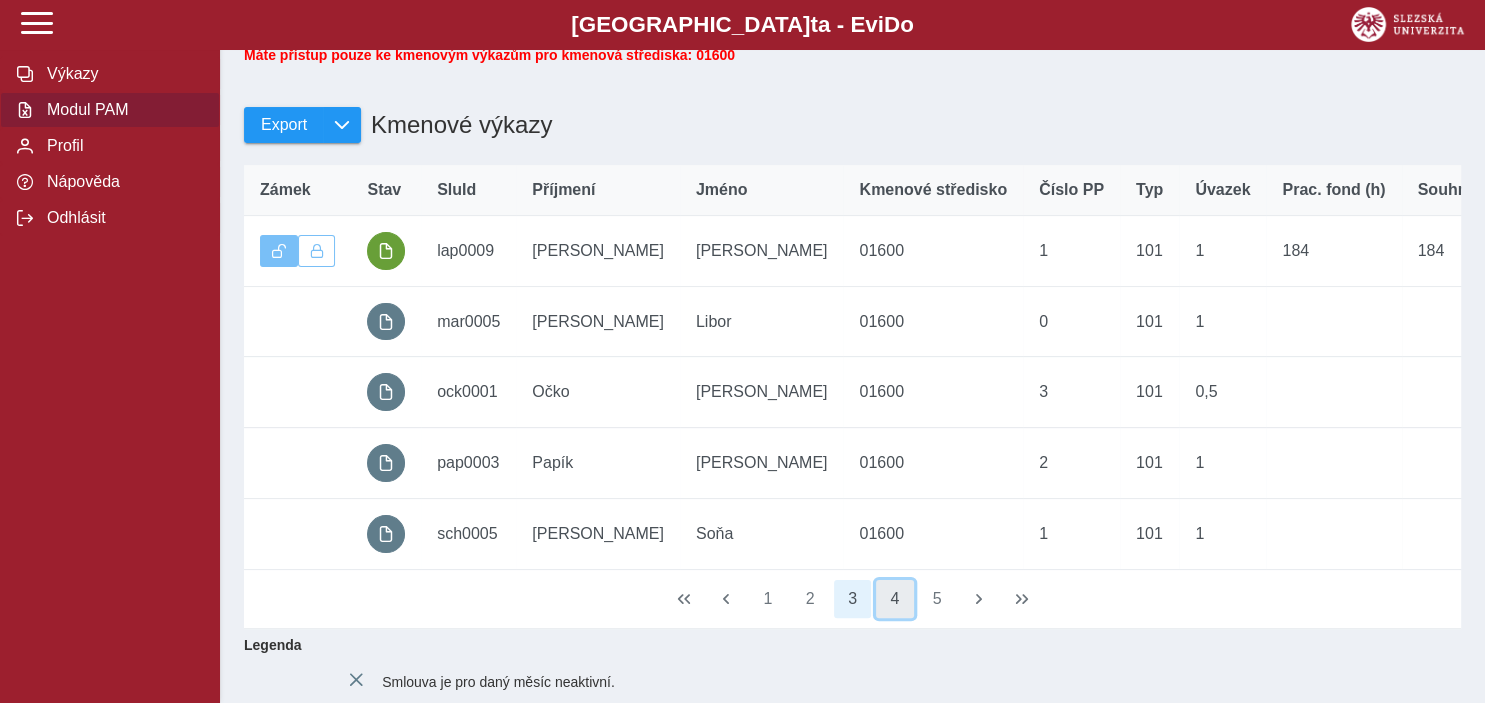 click on "4" at bounding box center (895, 599) 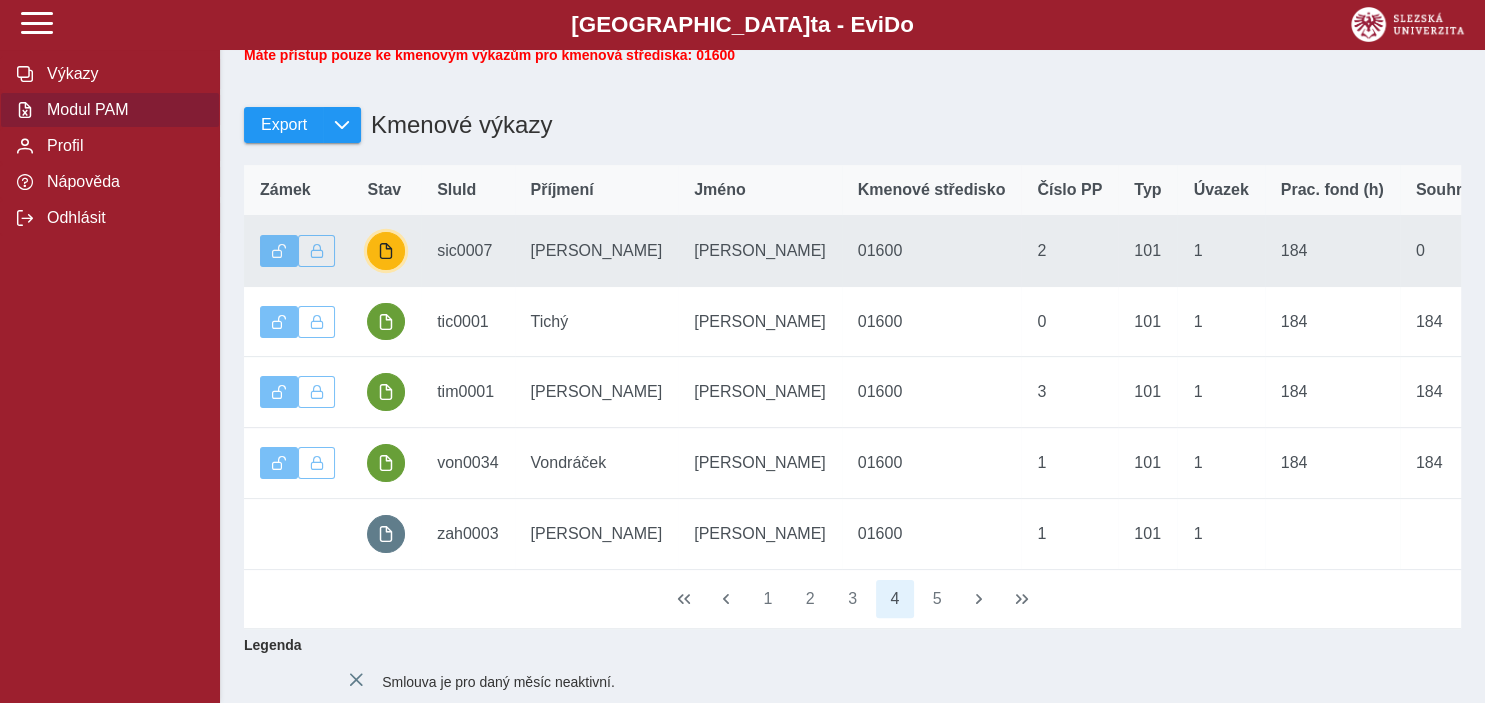 click at bounding box center [386, 251] 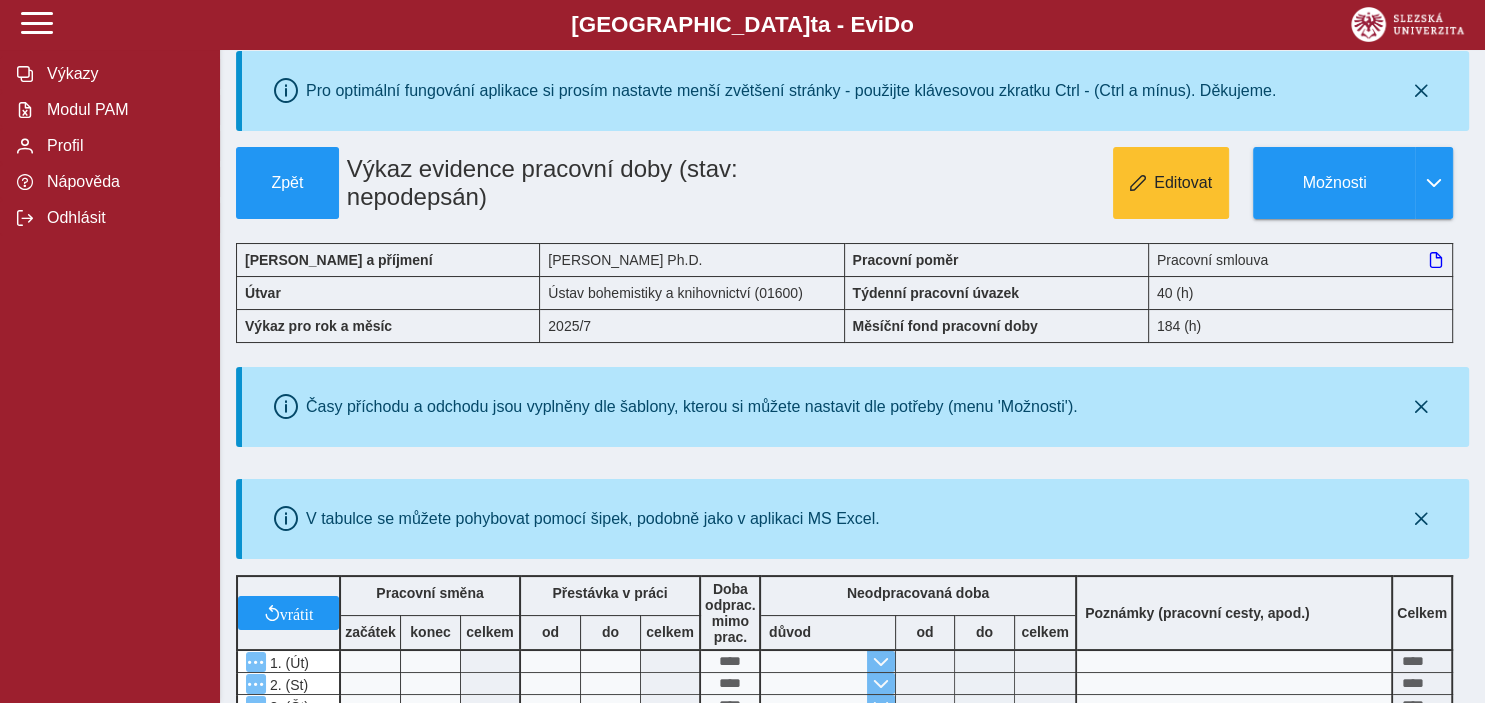 scroll, scrollTop: 0, scrollLeft: 0, axis: both 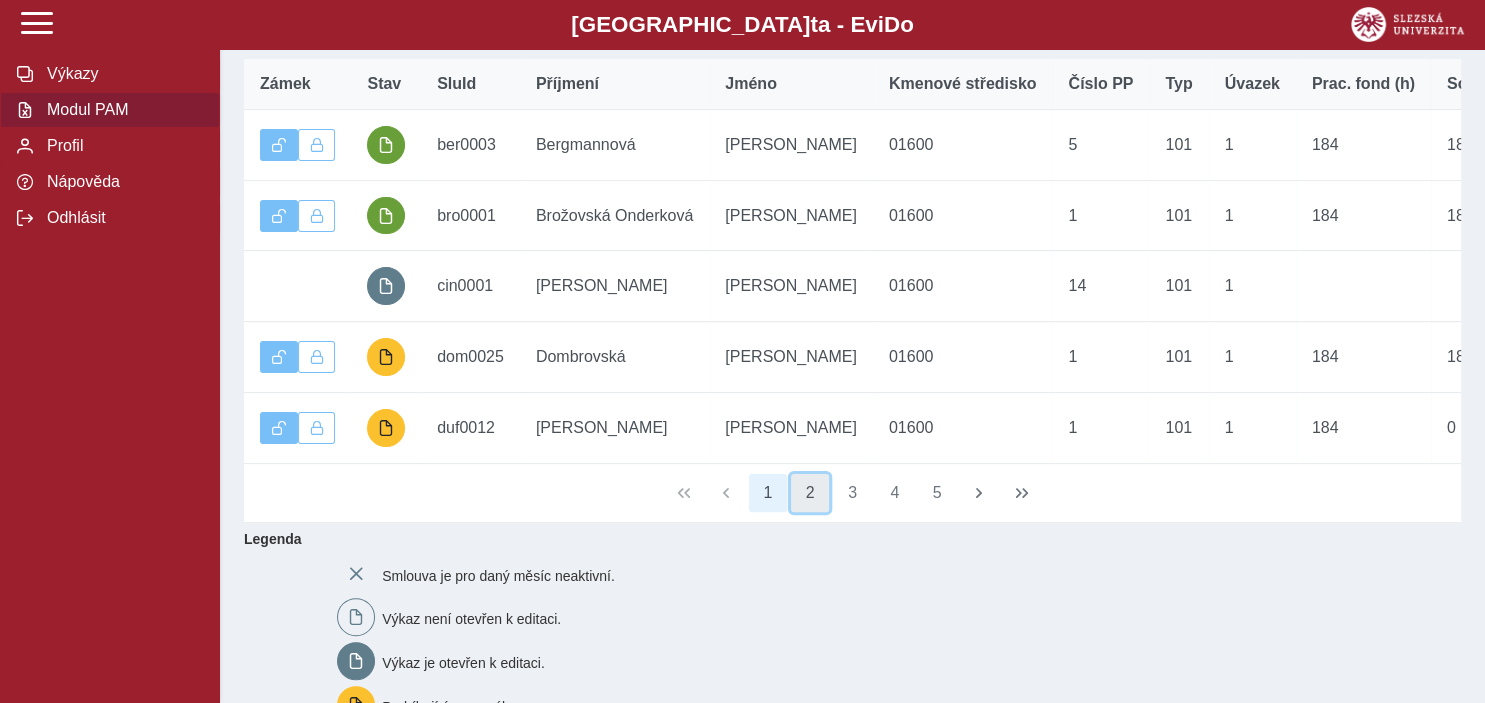 click on "2" at bounding box center (810, 493) 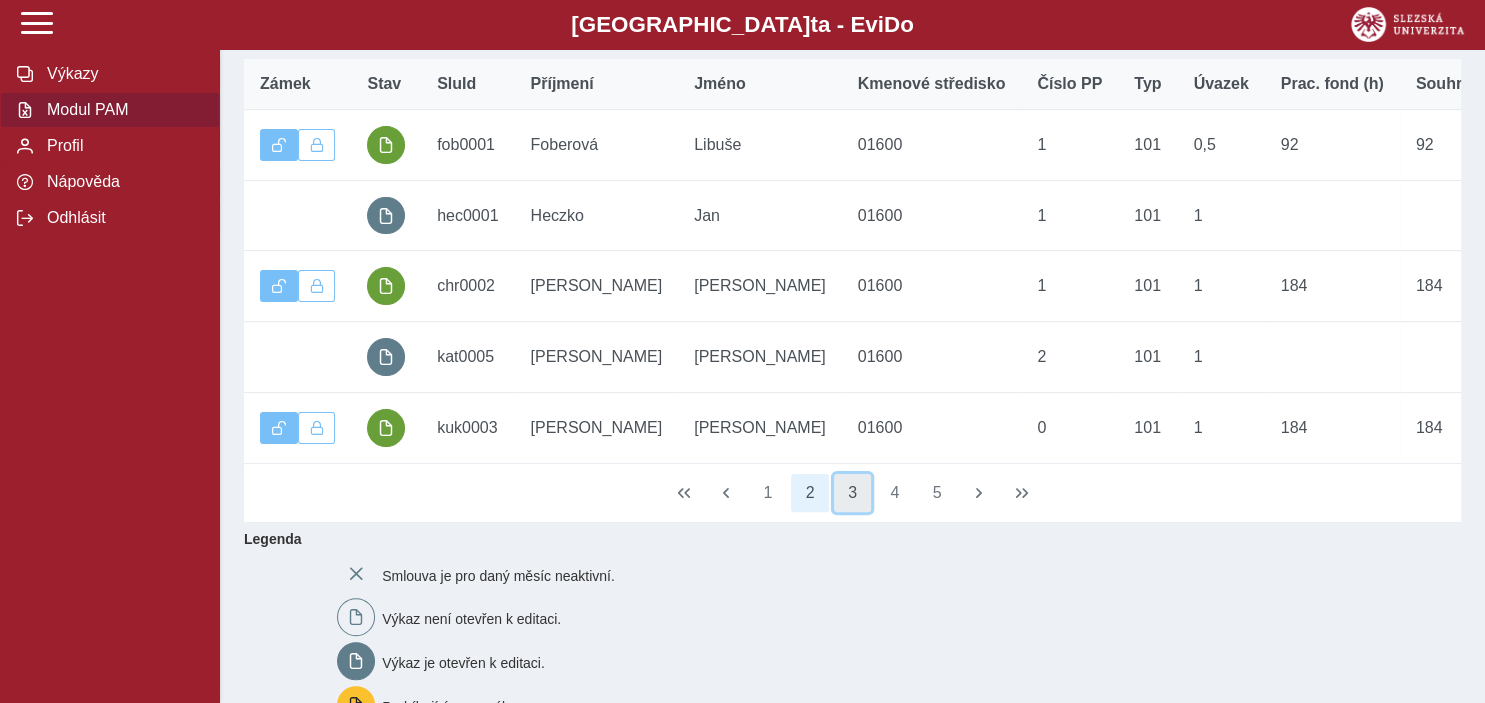 click on "3" at bounding box center (853, 493) 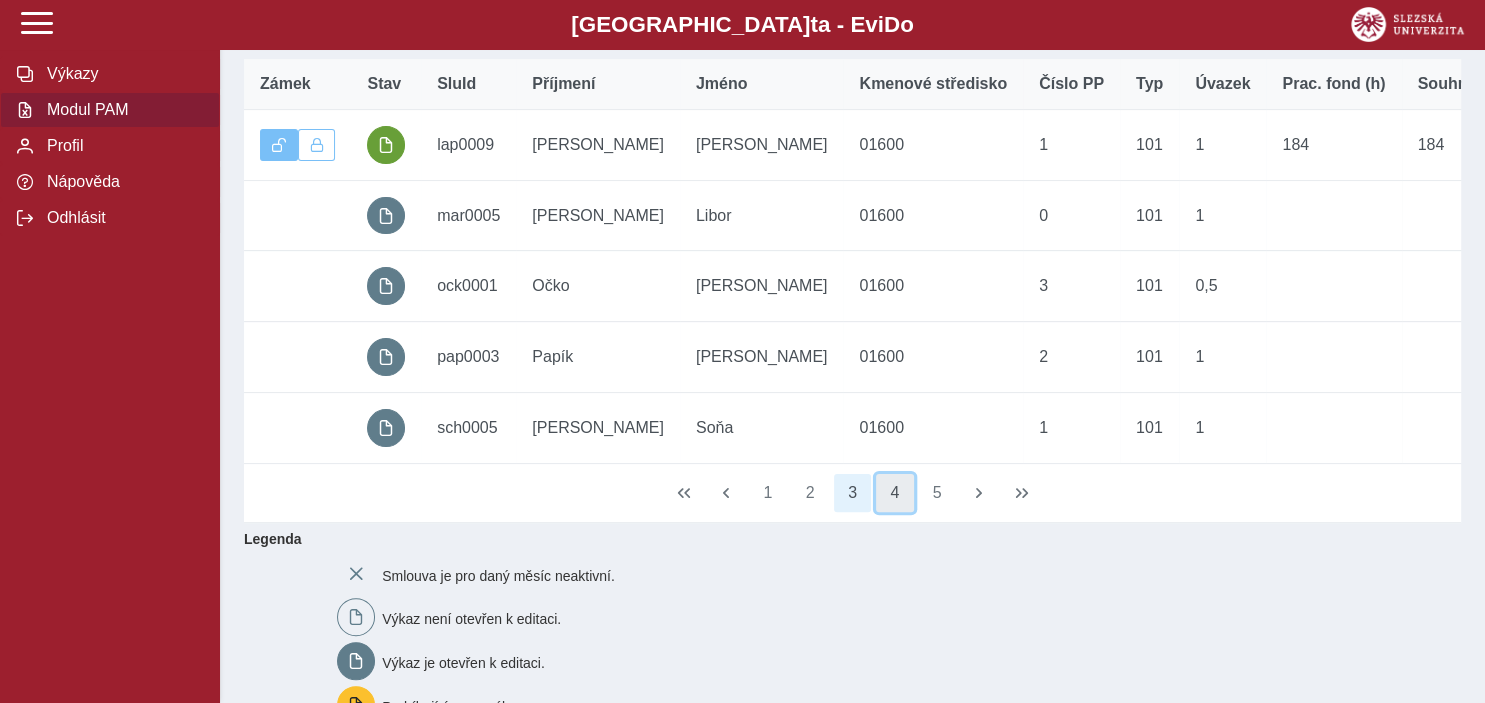 click on "4" at bounding box center (895, 493) 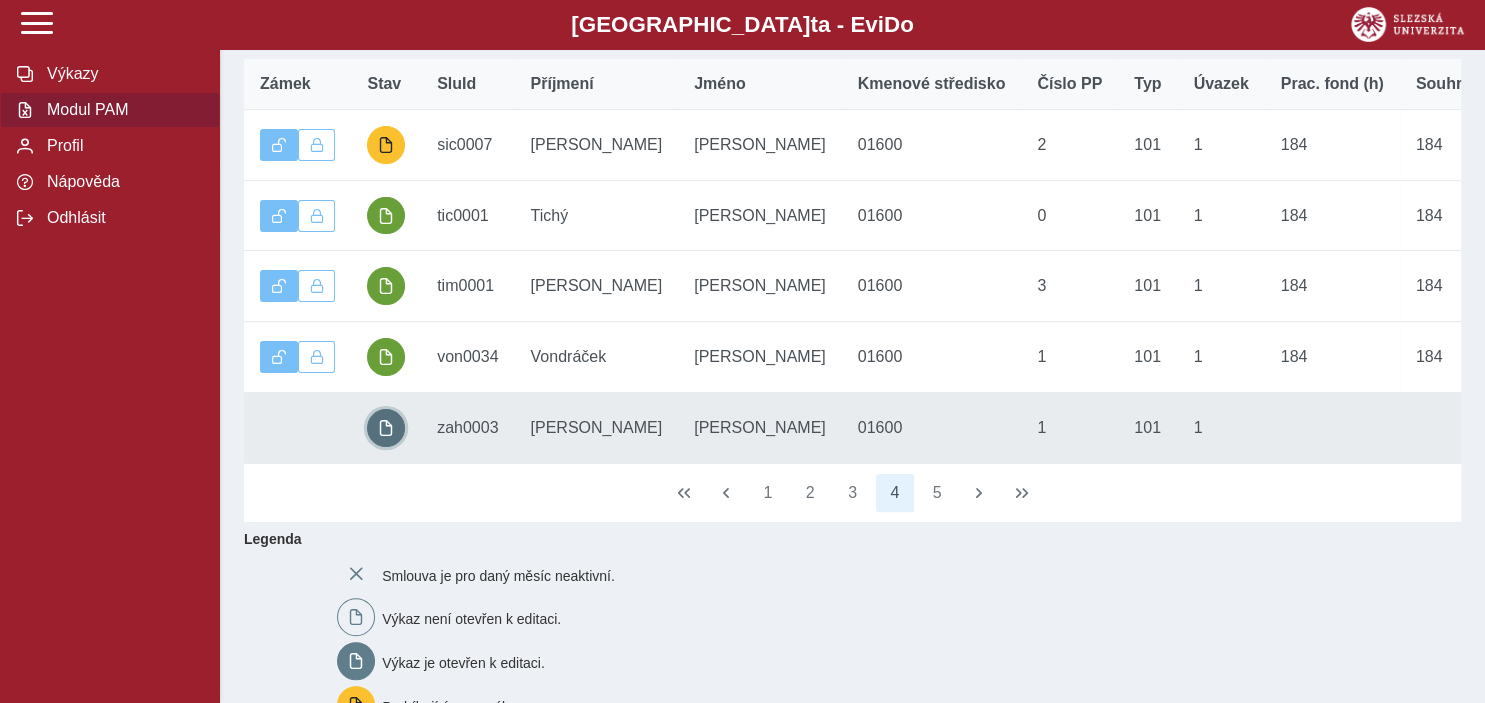 click at bounding box center [386, 428] 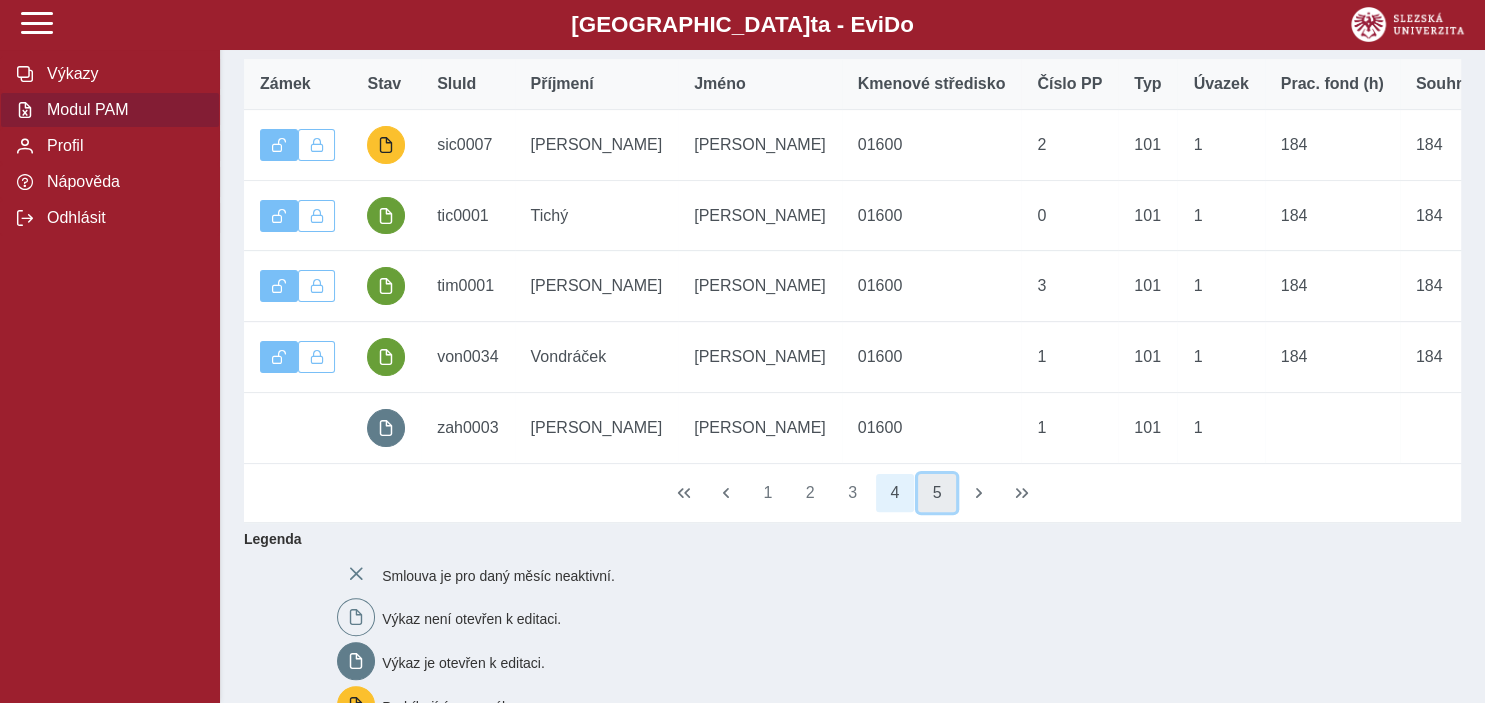 click on "5" at bounding box center [937, 493] 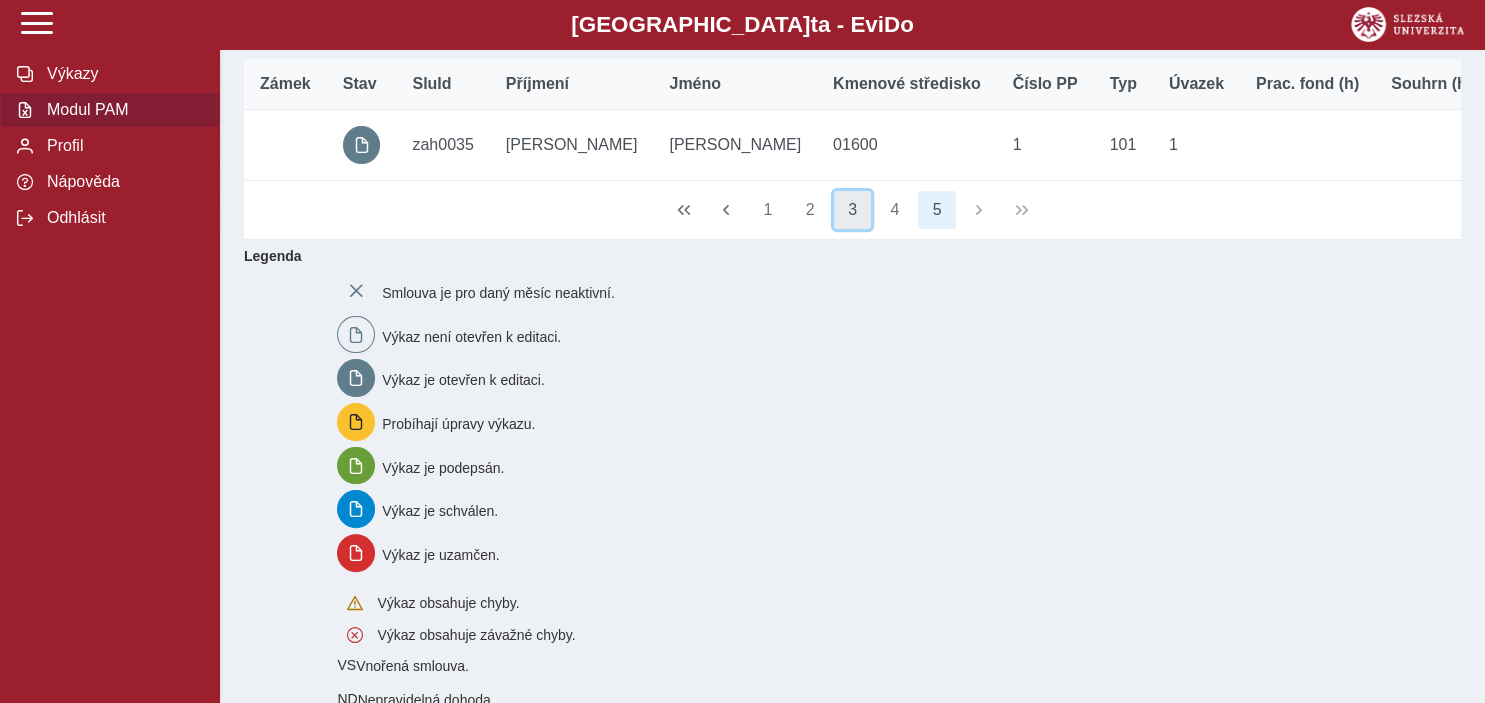 click on "3" at bounding box center (853, 210) 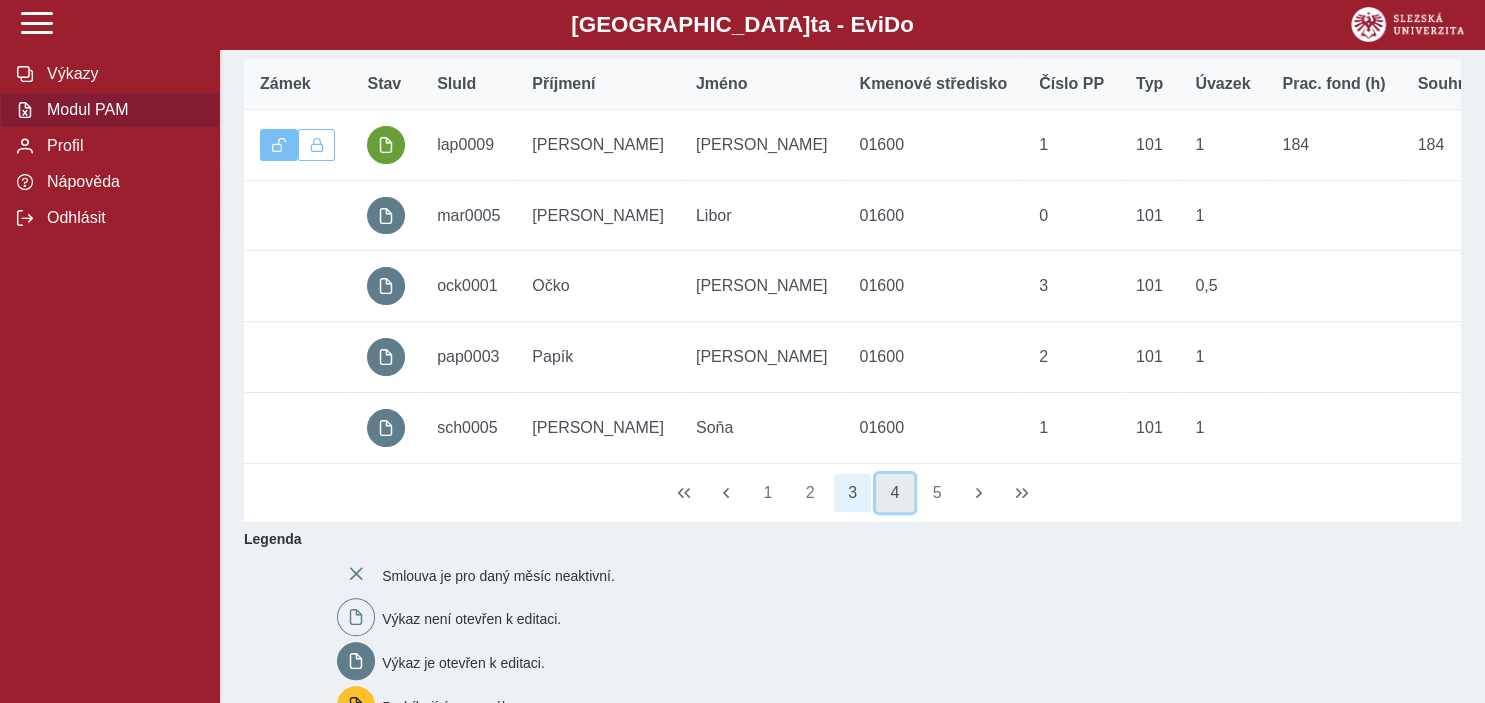 click on "4" at bounding box center [895, 493] 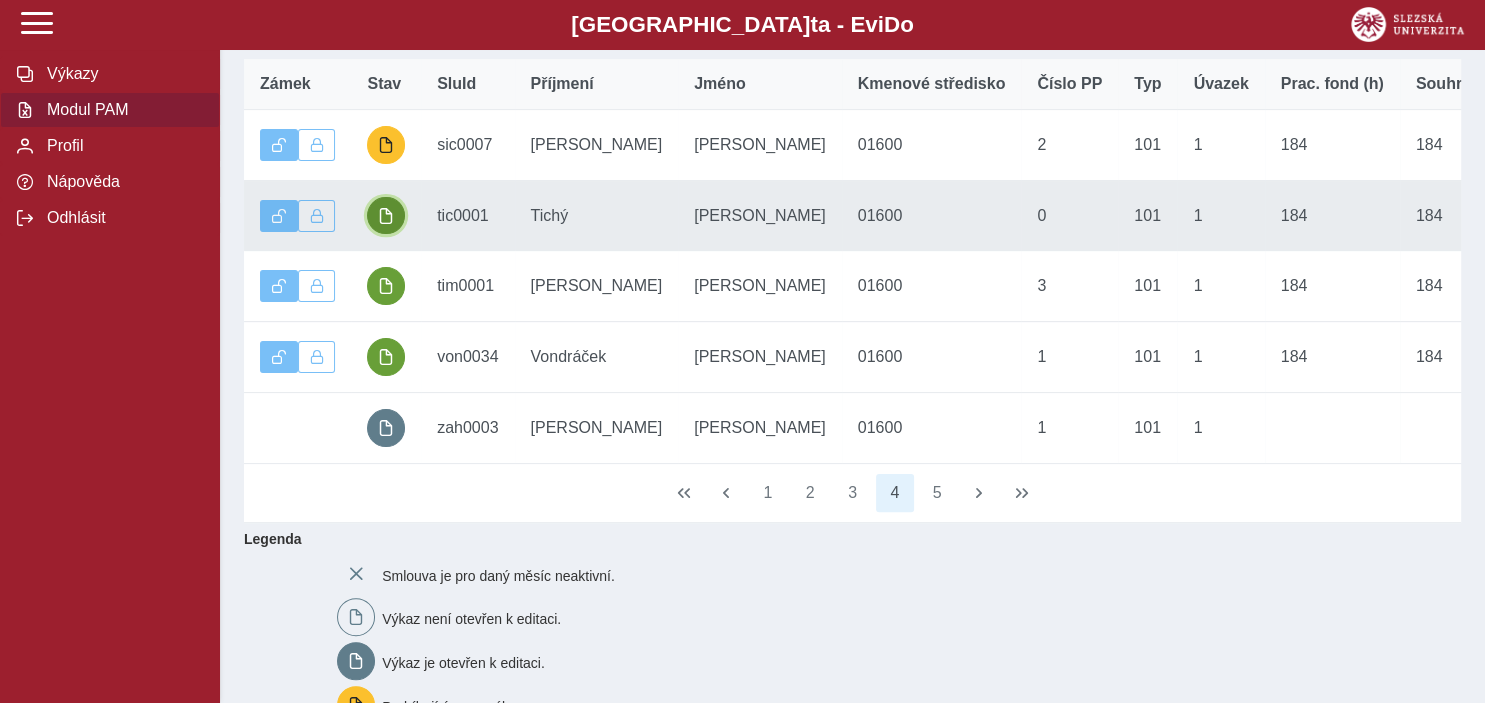 click at bounding box center [386, 216] 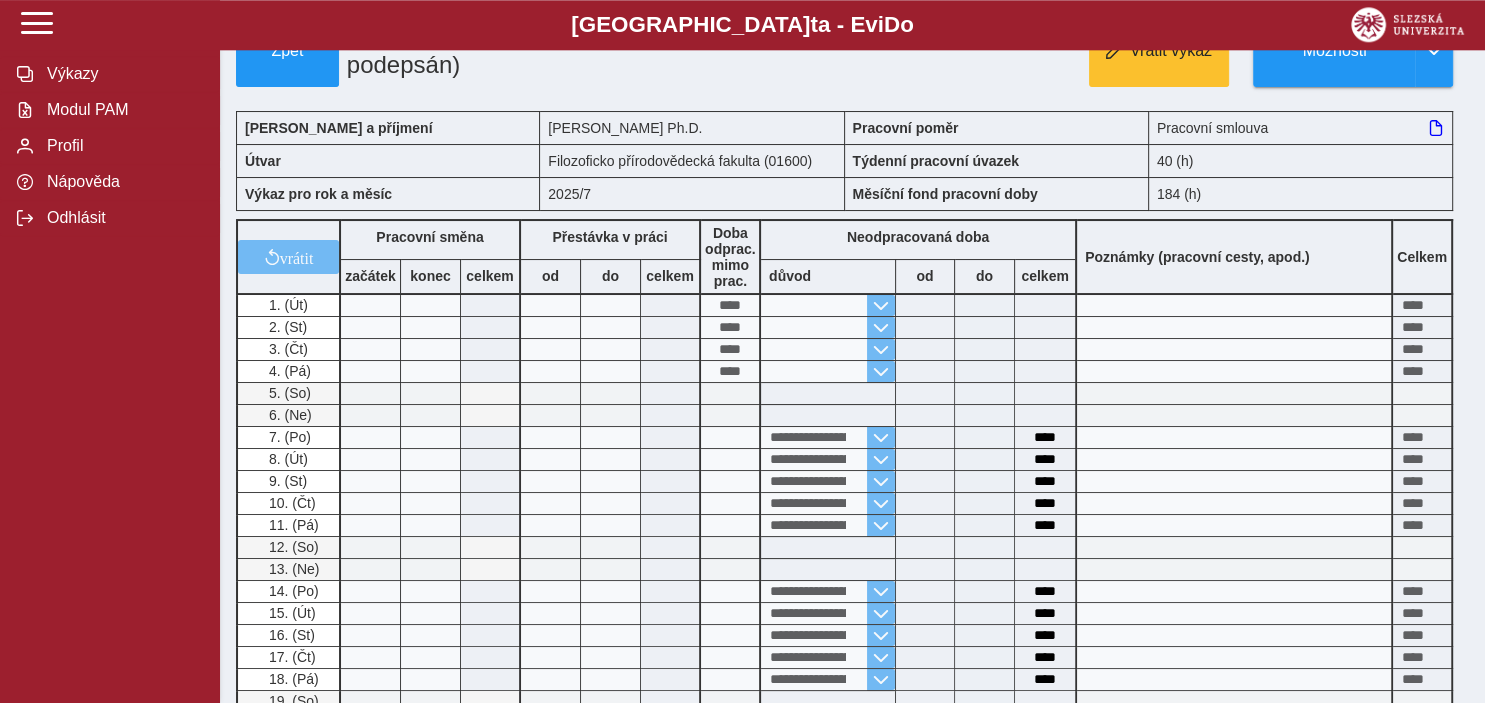 scroll, scrollTop: 105, scrollLeft: 0, axis: vertical 